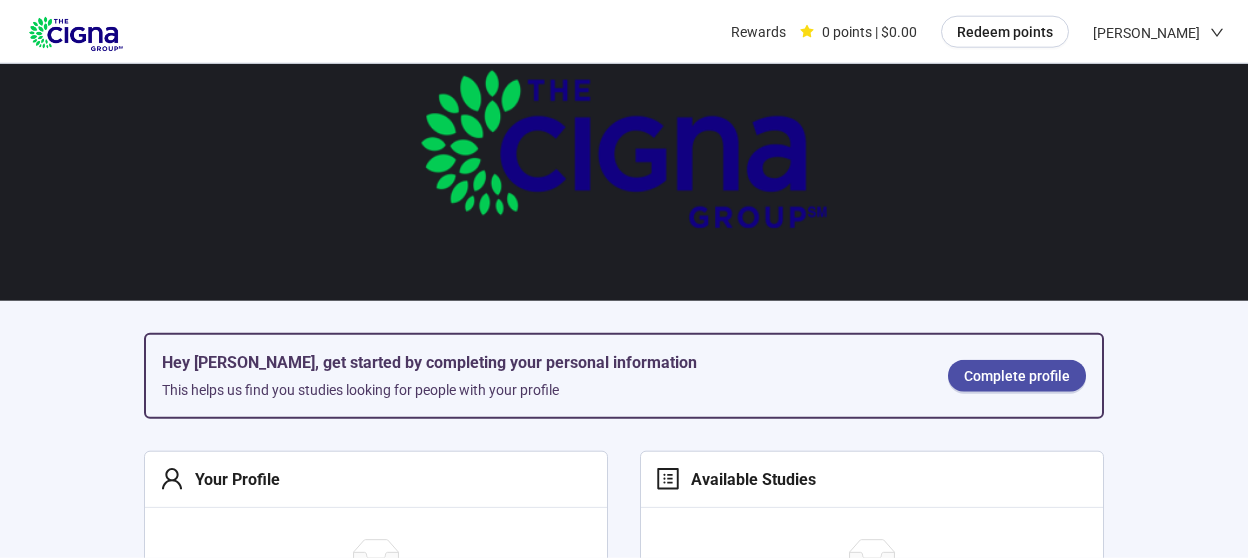 scroll, scrollTop: 210, scrollLeft: 0, axis: vertical 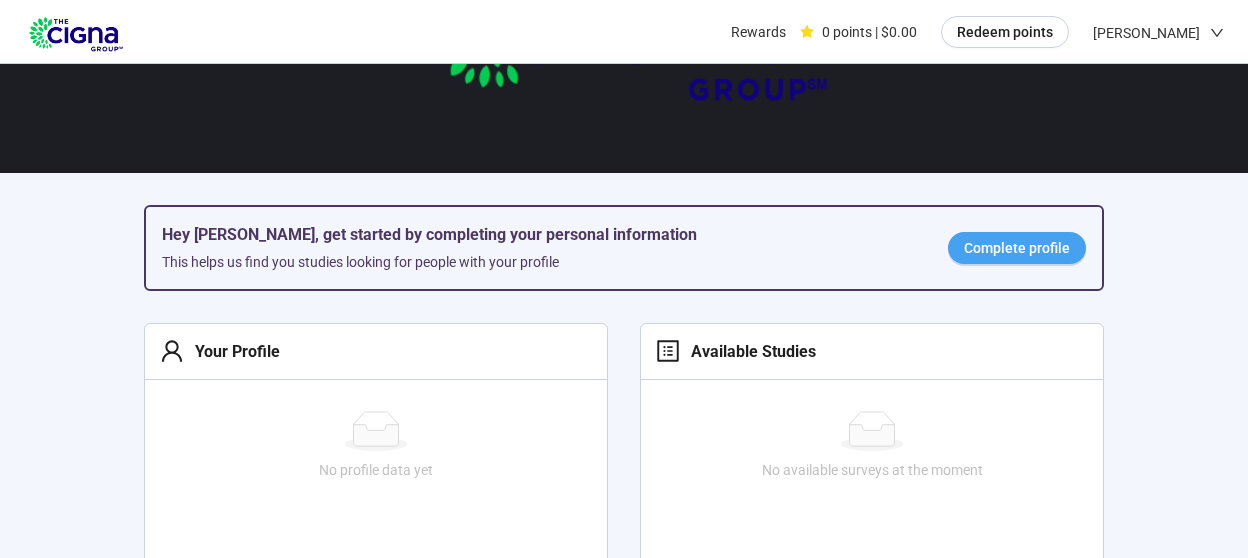 click on "Complete profile" at bounding box center [1017, 248] 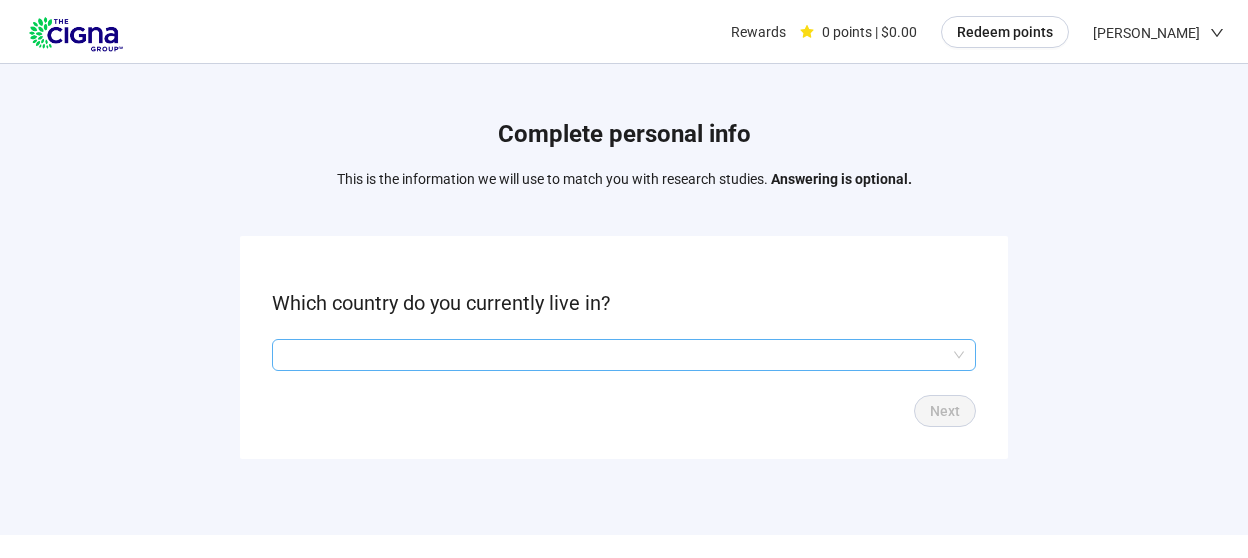 click at bounding box center (624, 355) 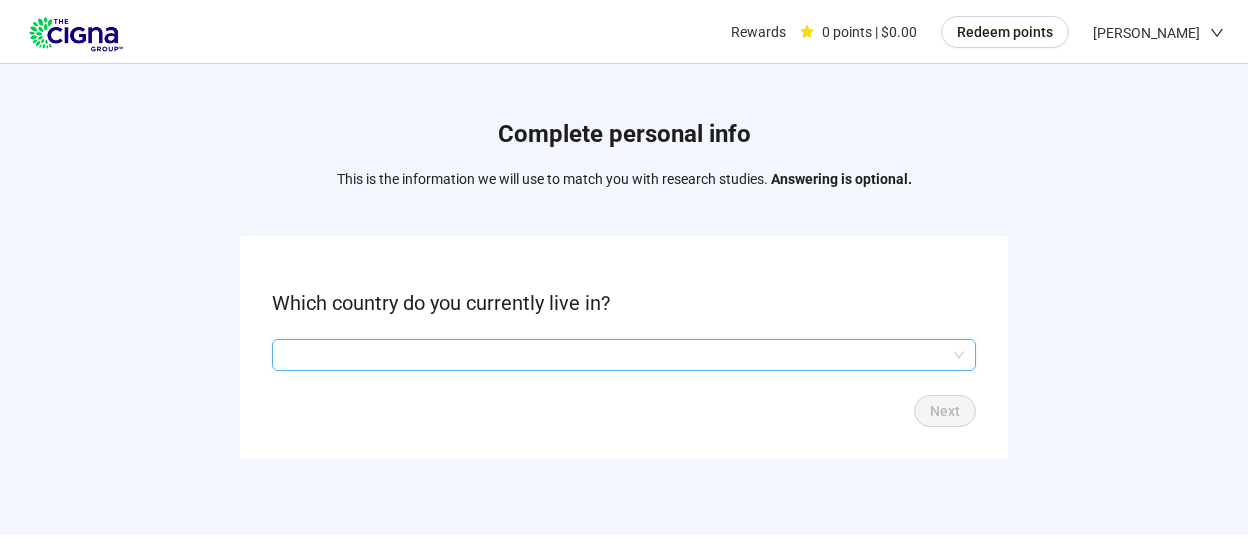 click at bounding box center (624, 355) 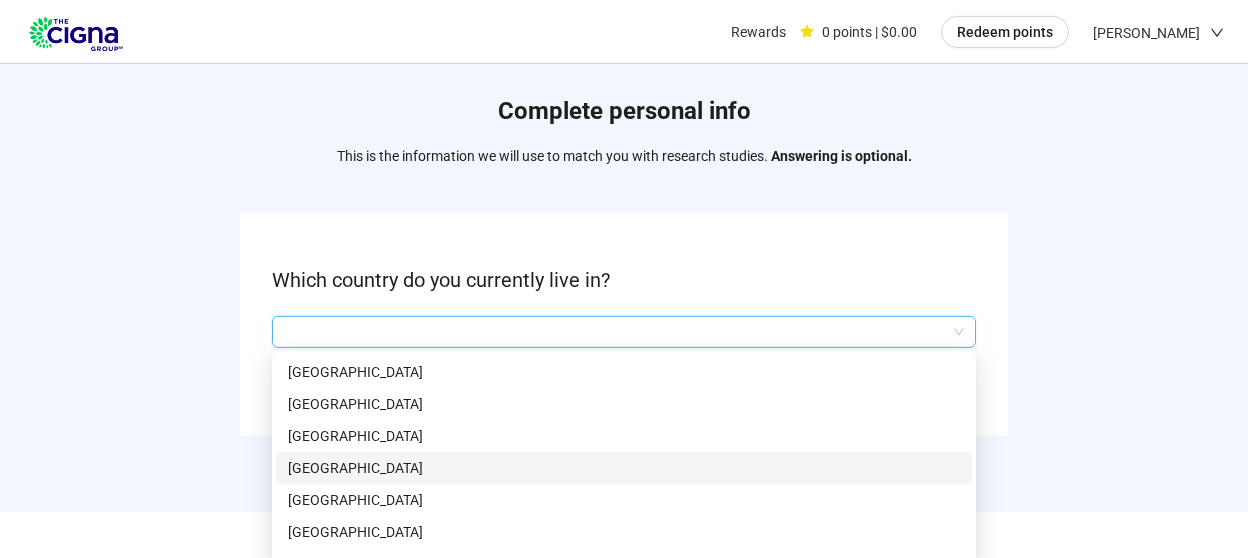 scroll, scrollTop: 47, scrollLeft: 0, axis: vertical 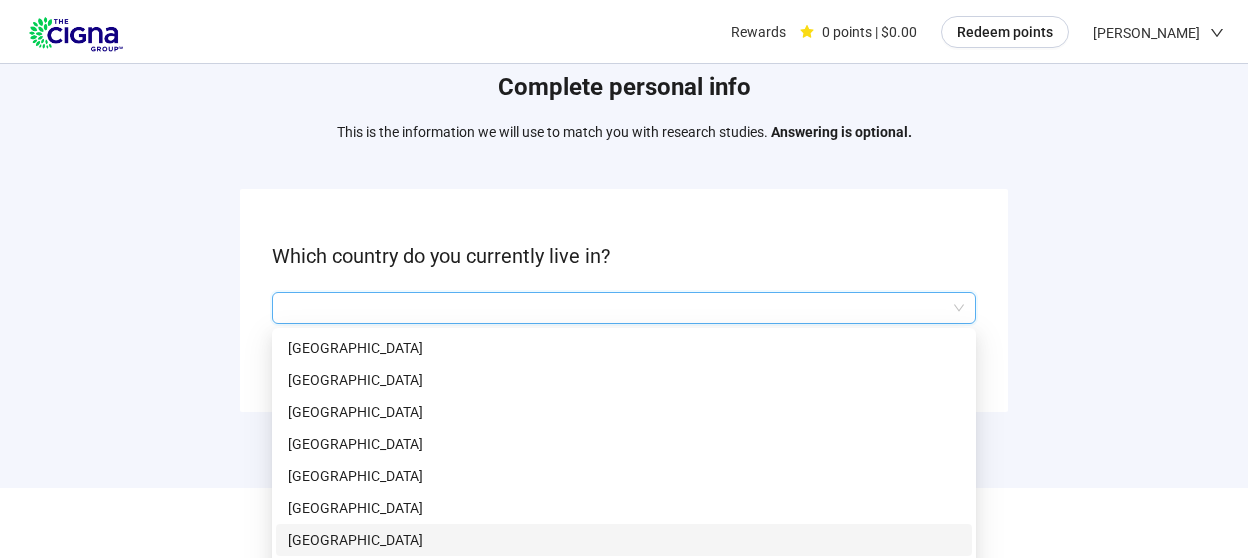 click on "[GEOGRAPHIC_DATA]" at bounding box center (624, 540) 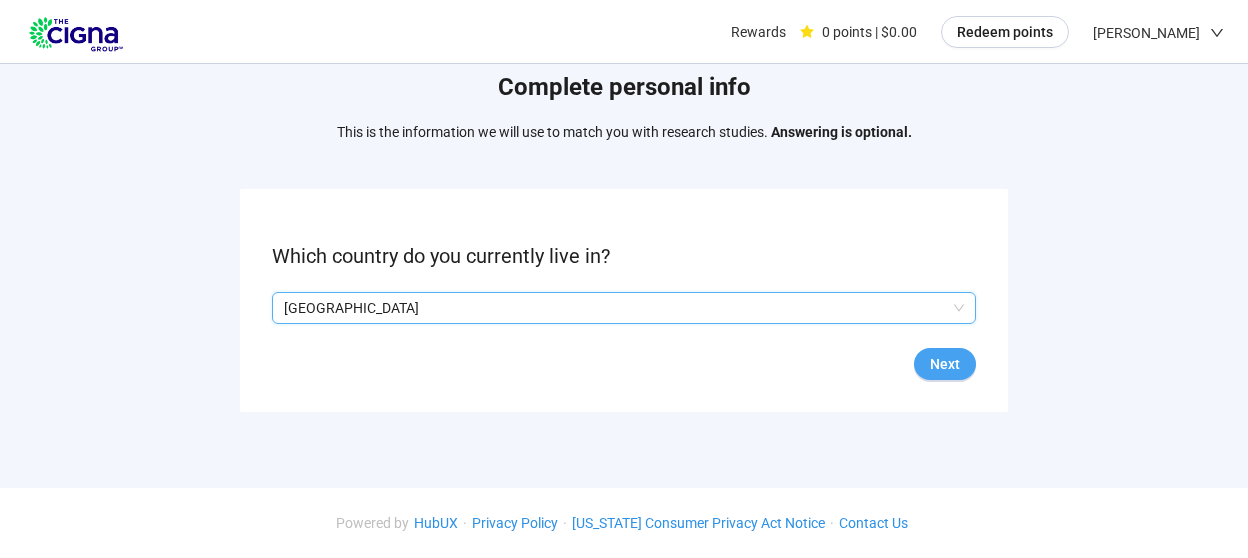 click on "Next" at bounding box center [945, 364] 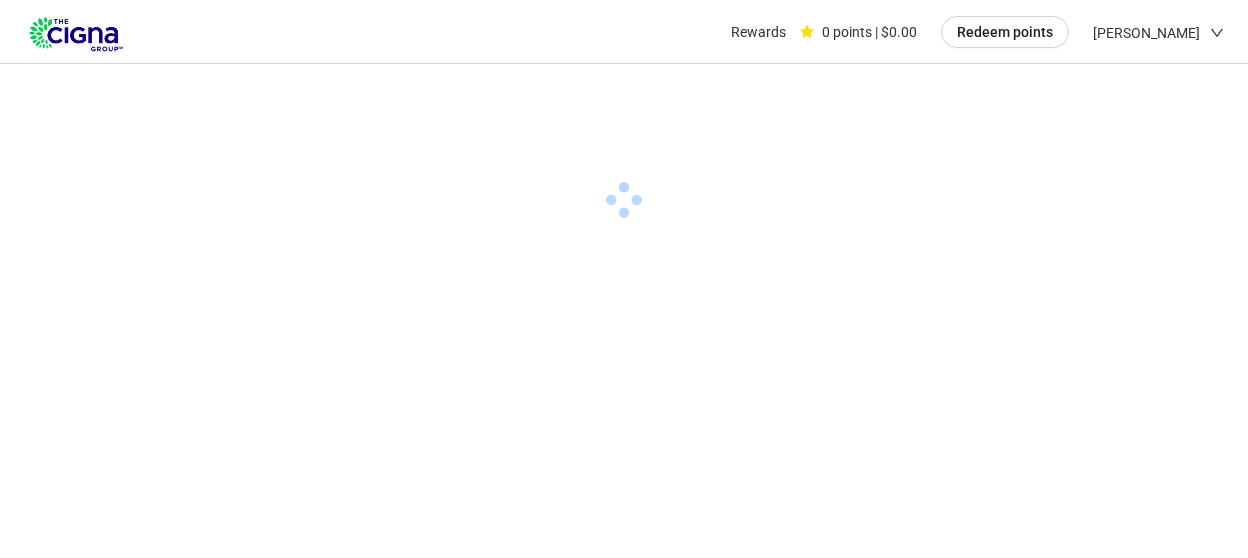 scroll, scrollTop: 0, scrollLeft: 0, axis: both 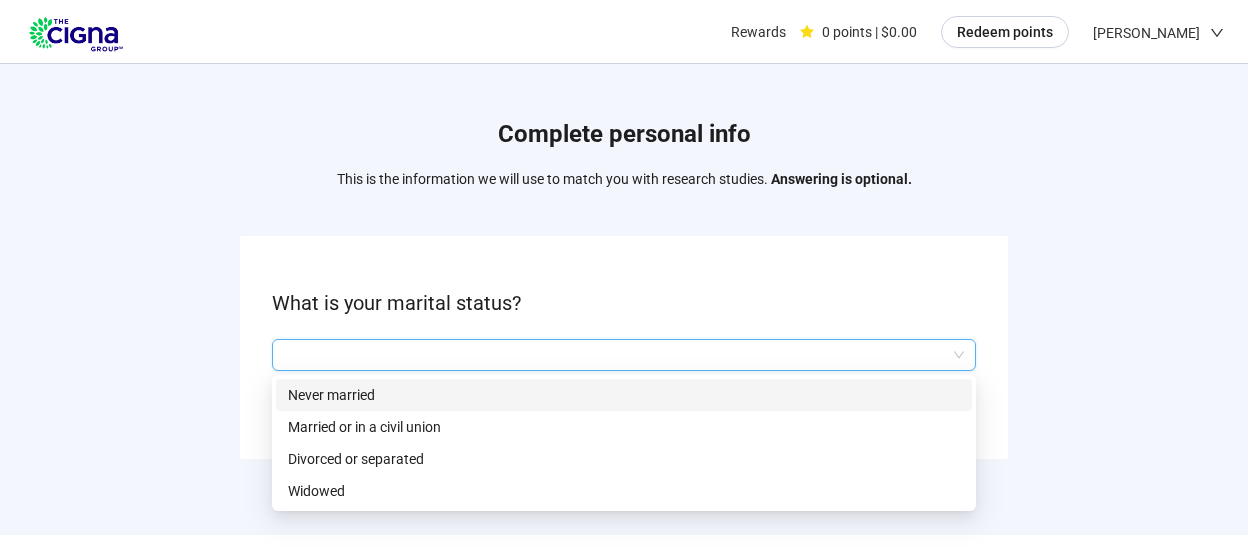 click at bounding box center [624, 355] 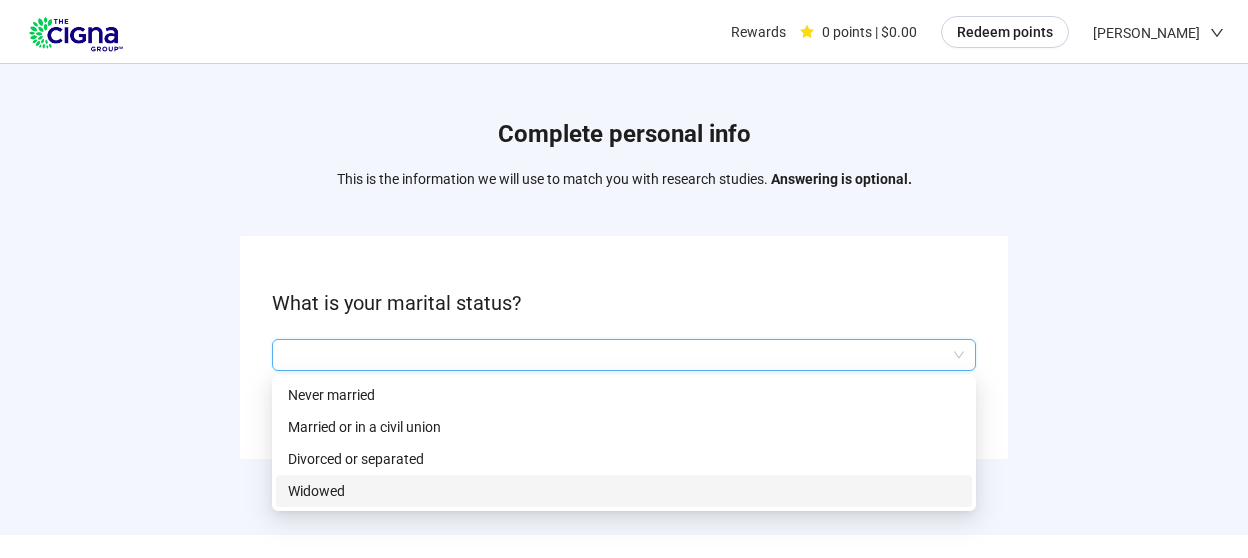 click on "Widowed" at bounding box center (624, 491) 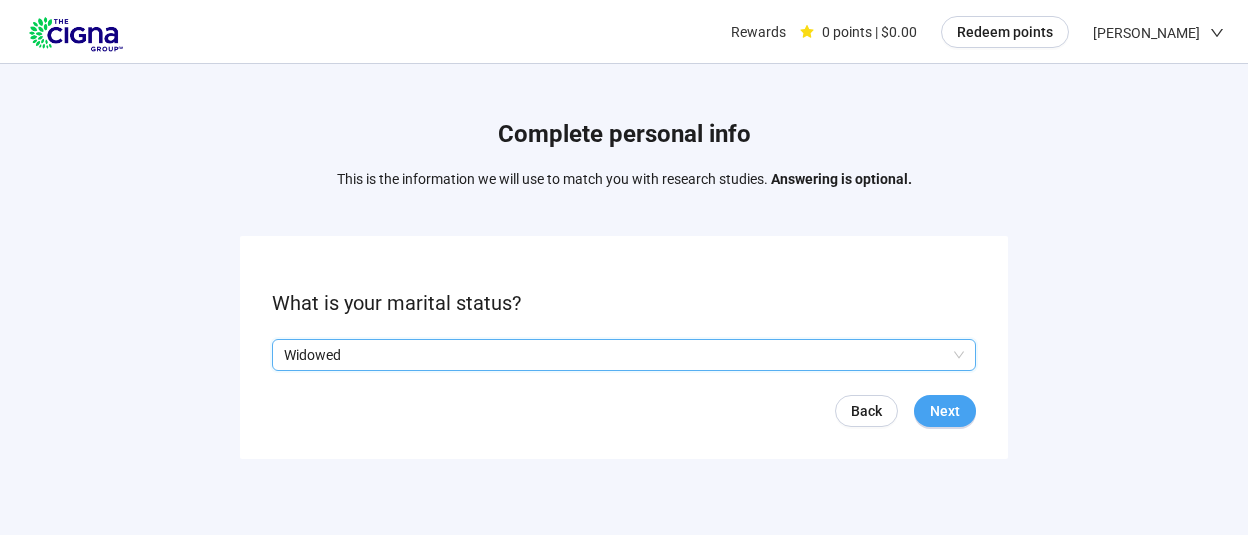 click on "Next" at bounding box center [945, 411] 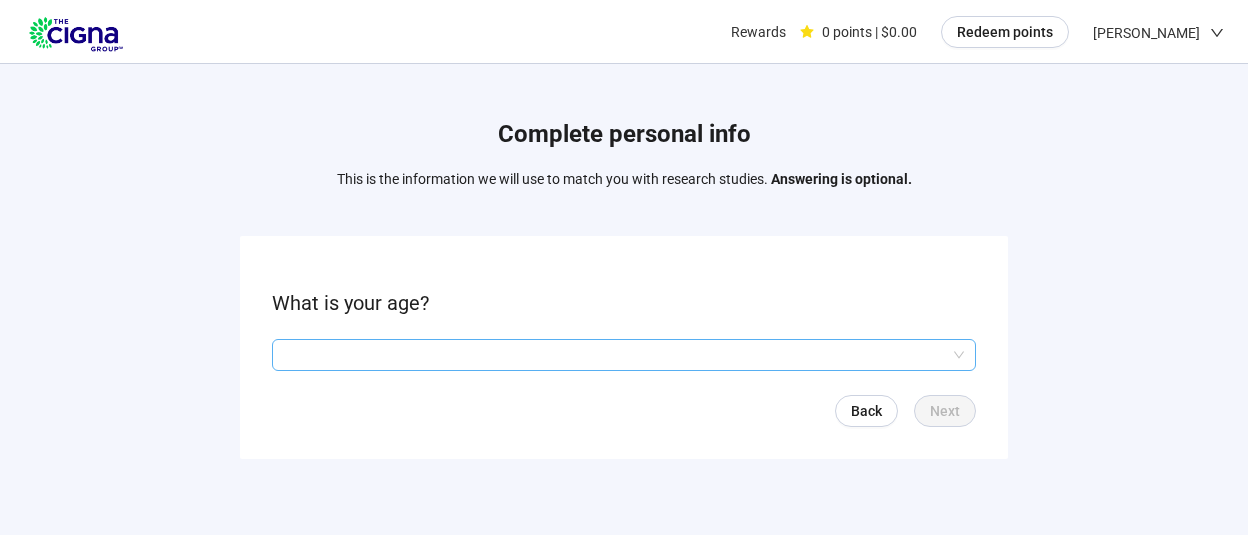 click at bounding box center (624, 355) 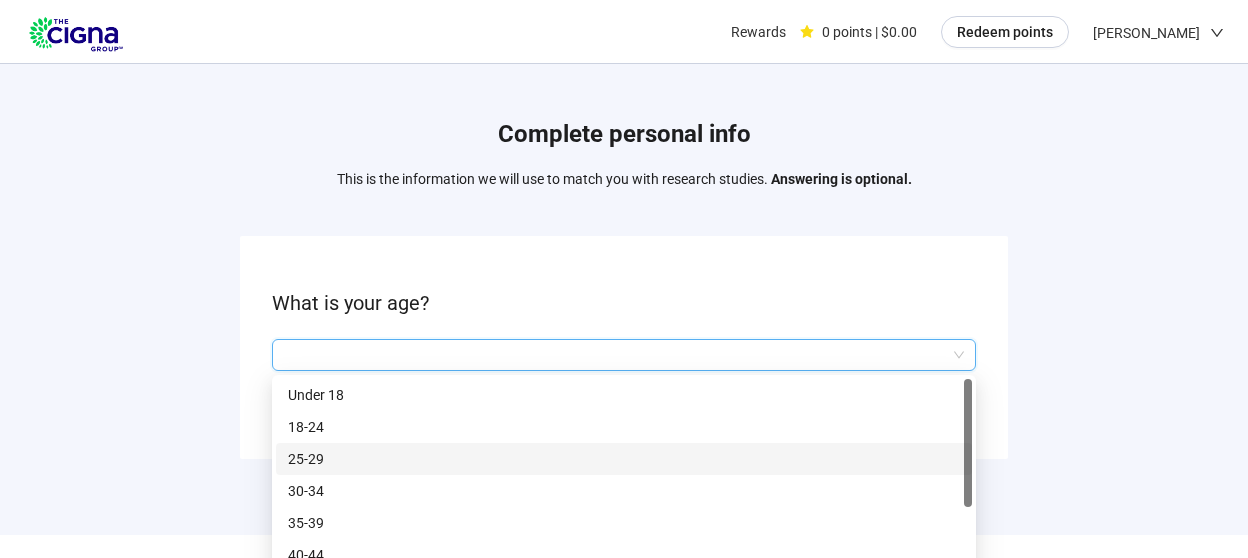 scroll, scrollTop: 96, scrollLeft: 0, axis: vertical 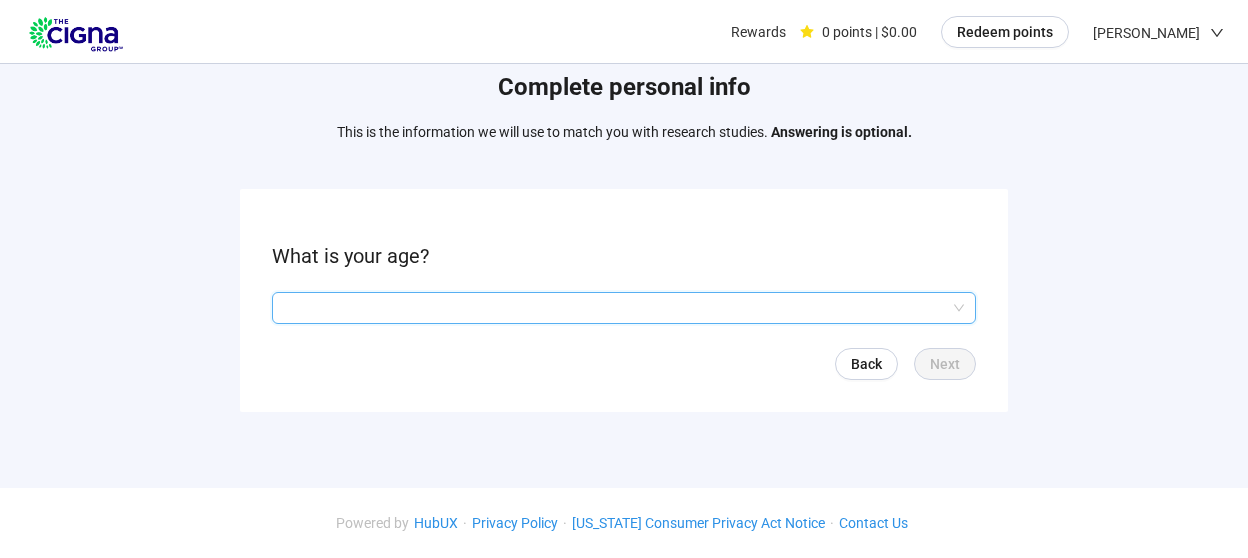 click at bounding box center (624, 308) 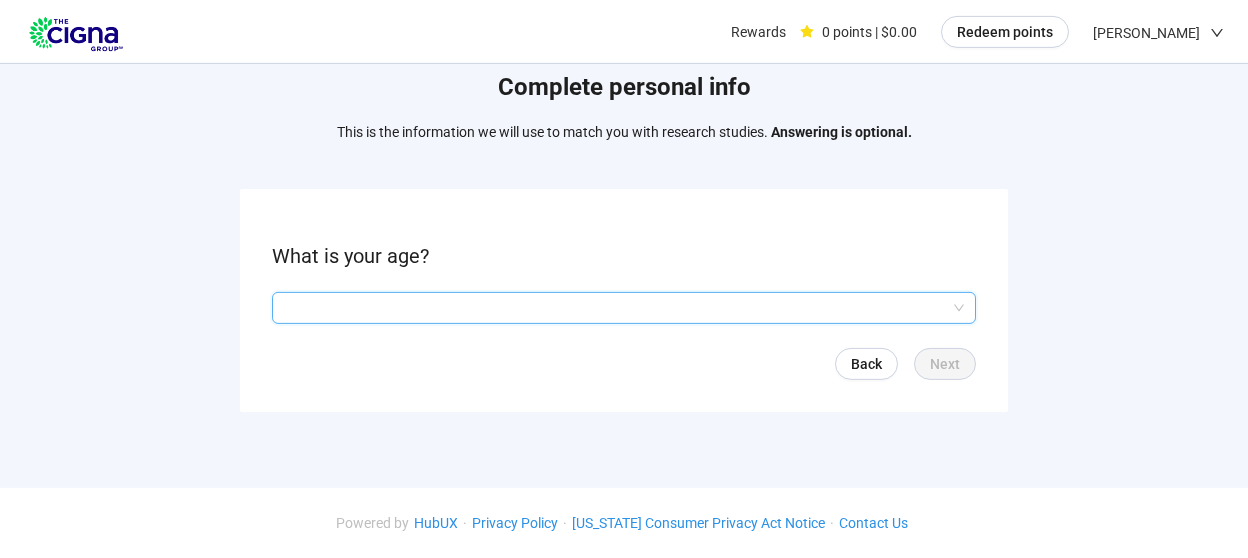 scroll, scrollTop: 47, scrollLeft: 0, axis: vertical 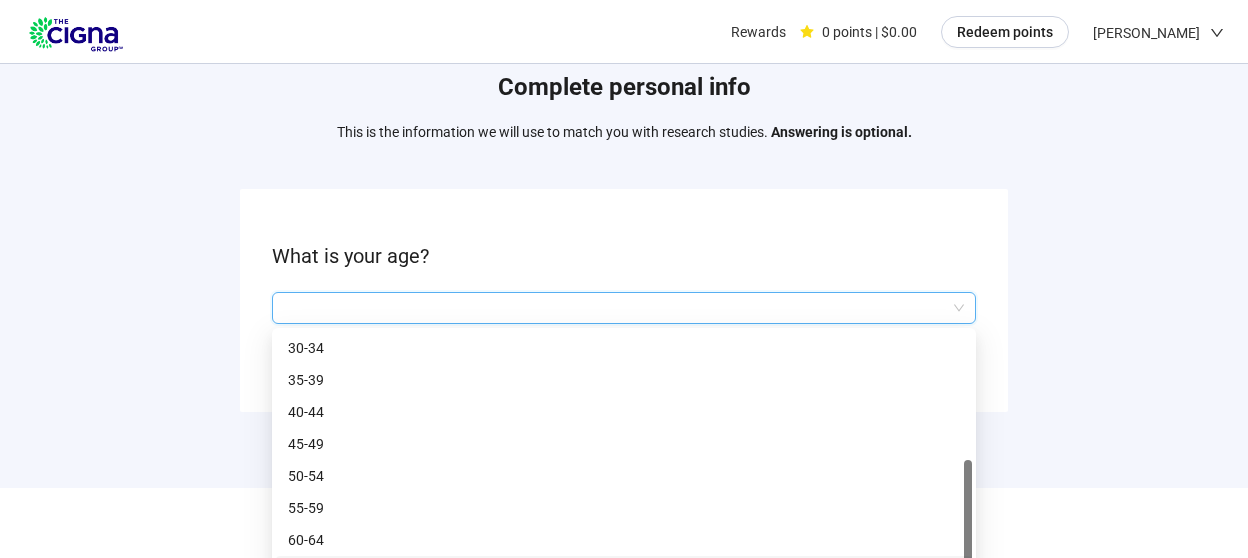click at bounding box center (624, 308) 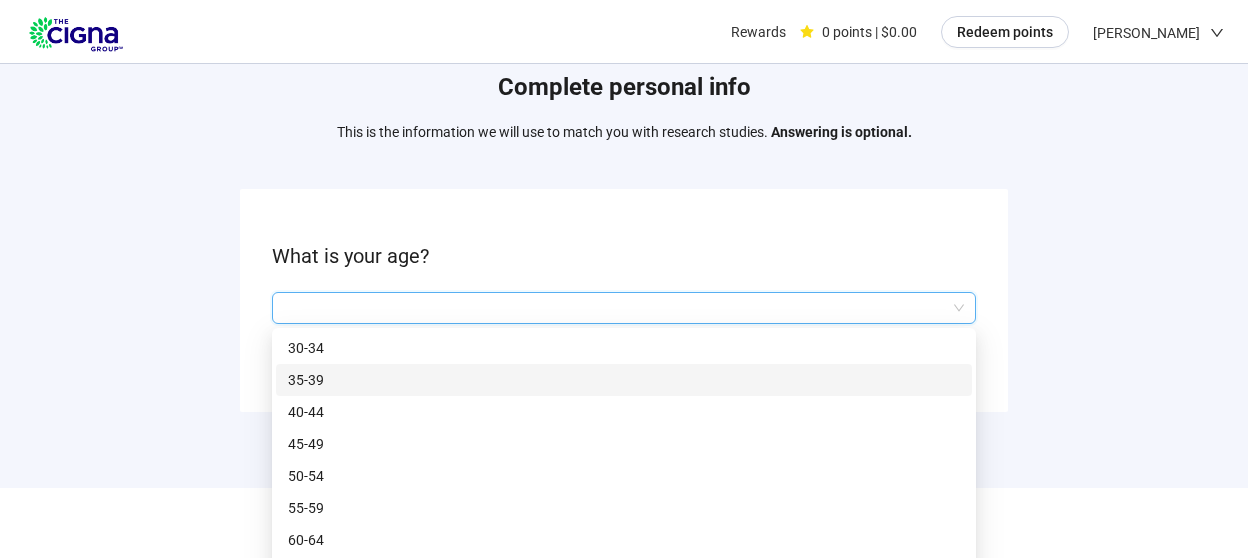 click on "Powered by  HubUX · Privacy Policy · [US_STATE] Consumer Privacy Act Notice · Contact Us" at bounding box center [624, 523] 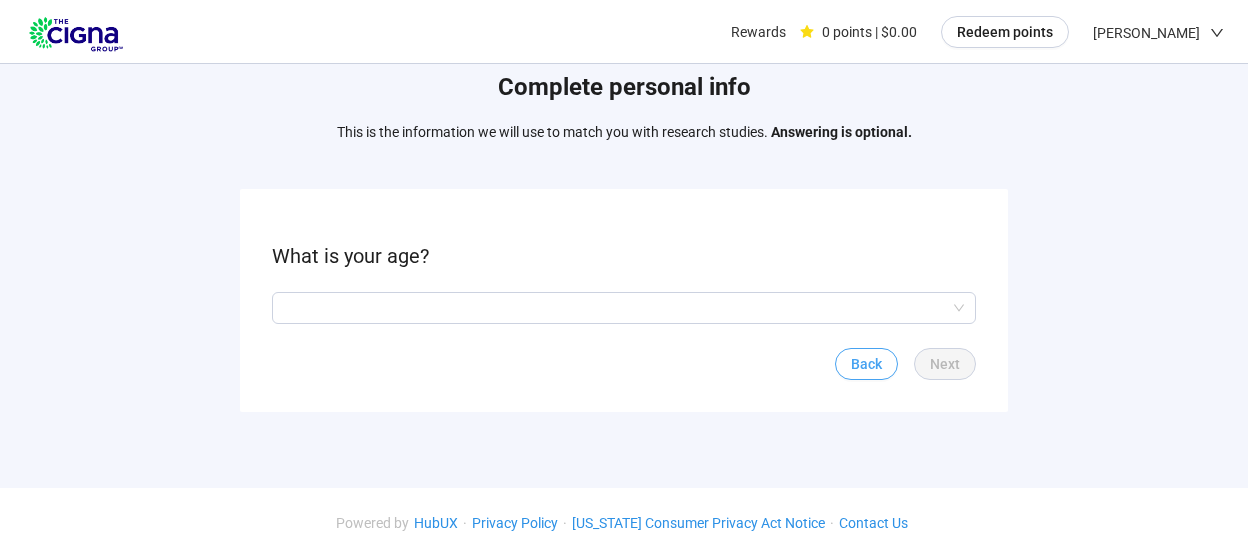 click on "Back" at bounding box center [866, 364] 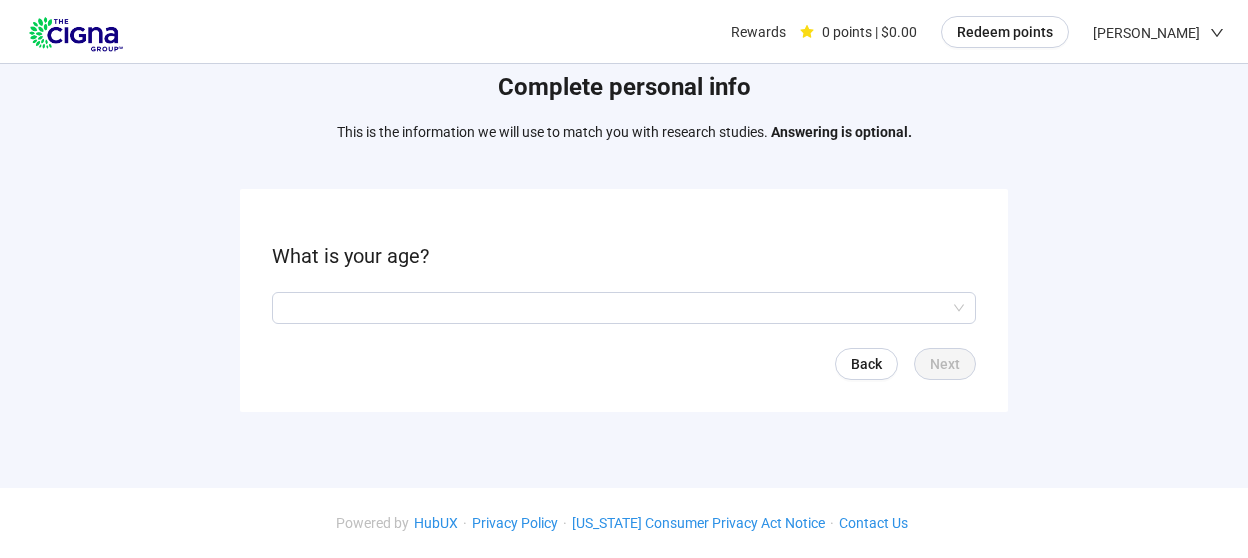 scroll, scrollTop: 0, scrollLeft: 0, axis: both 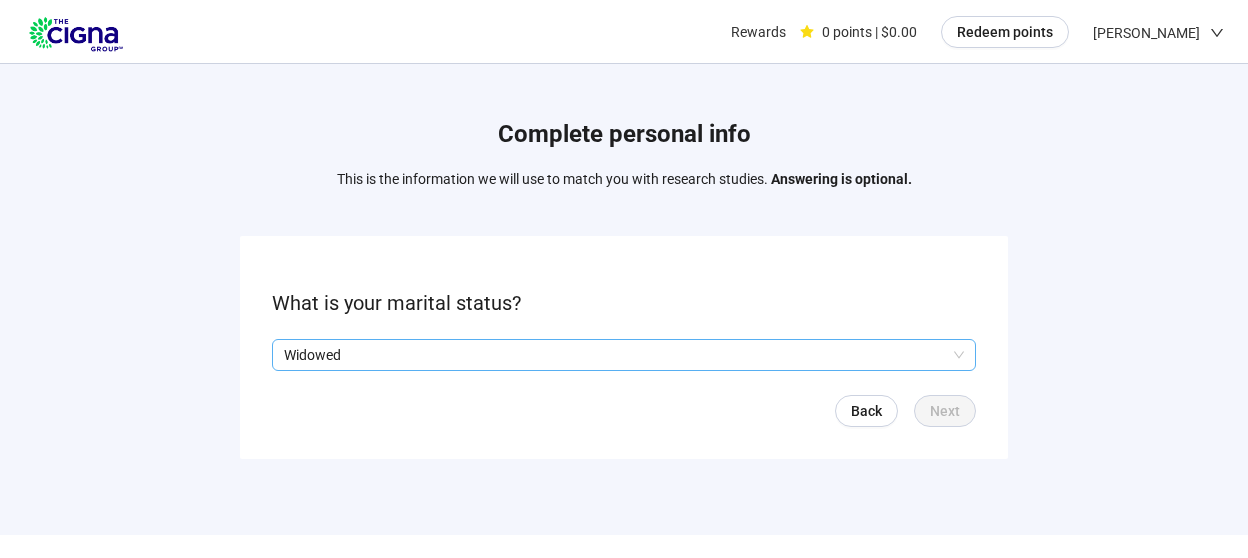 click on "Widowed" at bounding box center [624, 355] 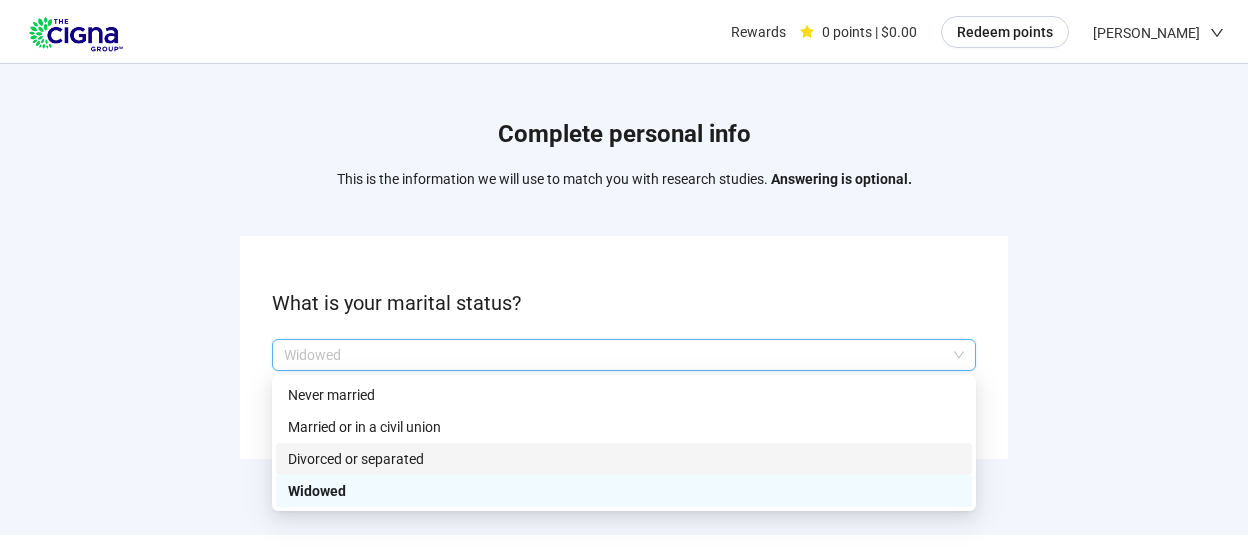 click on "Divorced or separated" at bounding box center (624, 459) 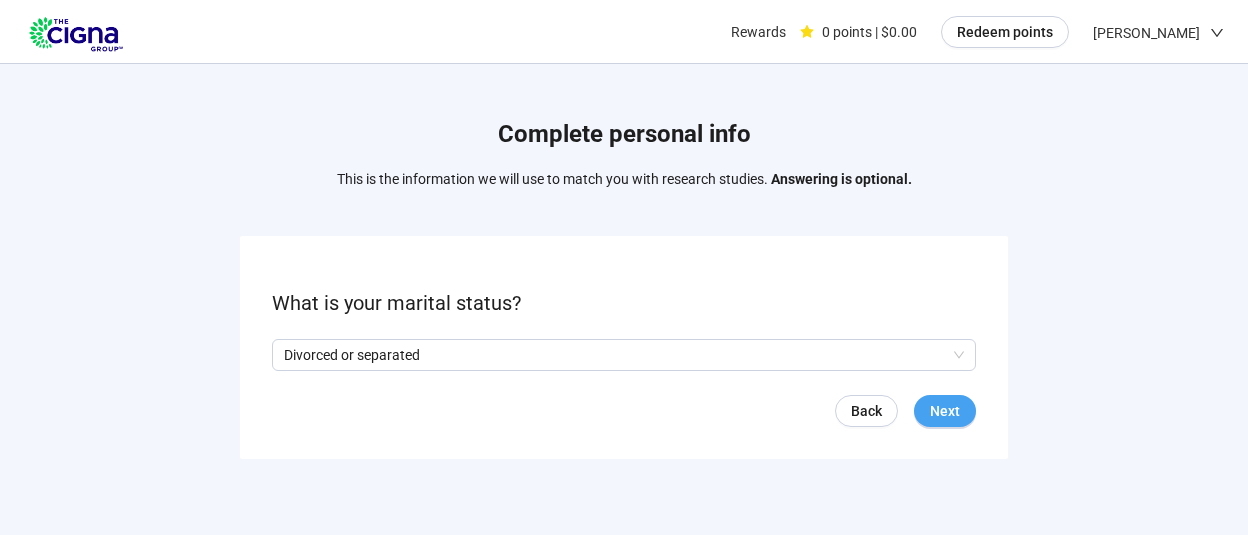 click on "Next" at bounding box center (945, 411) 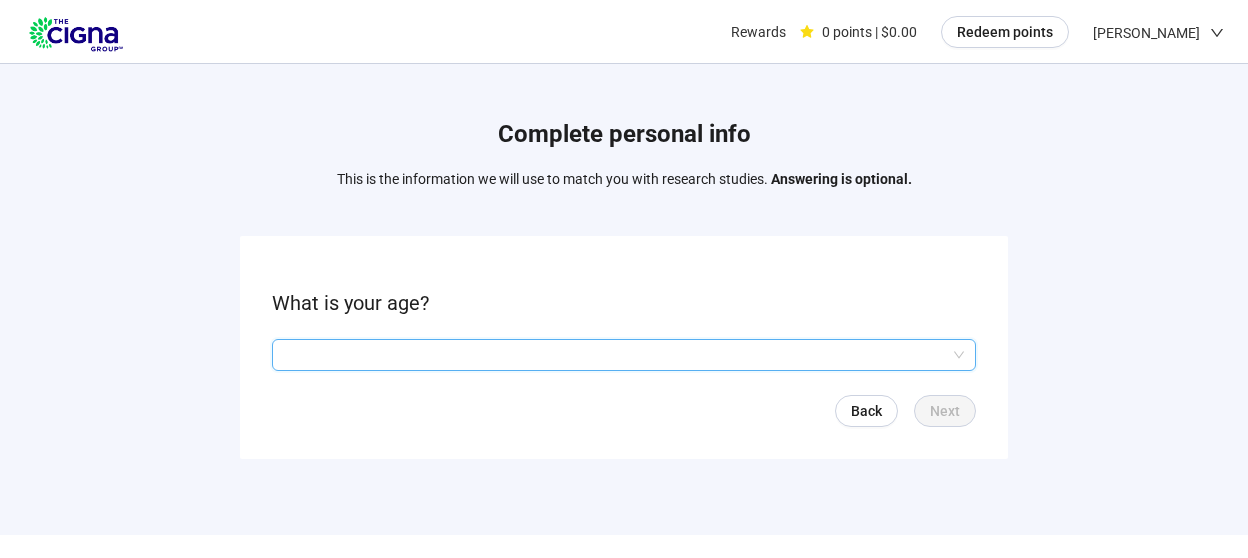 click at bounding box center [624, 355] 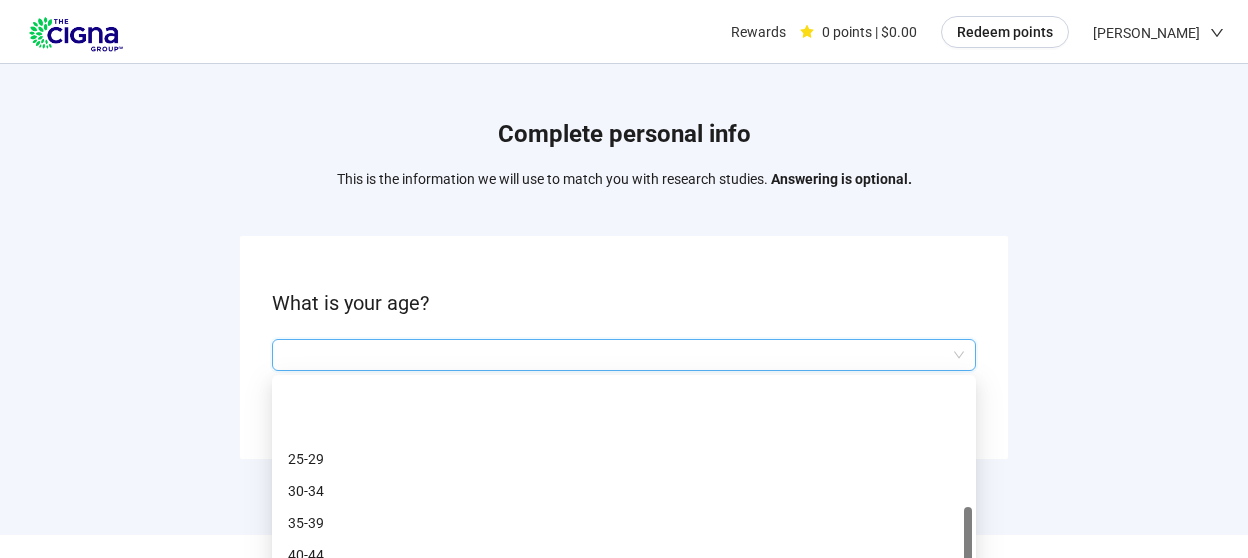 scroll, scrollTop: 96, scrollLeft: 0, axis: vertical 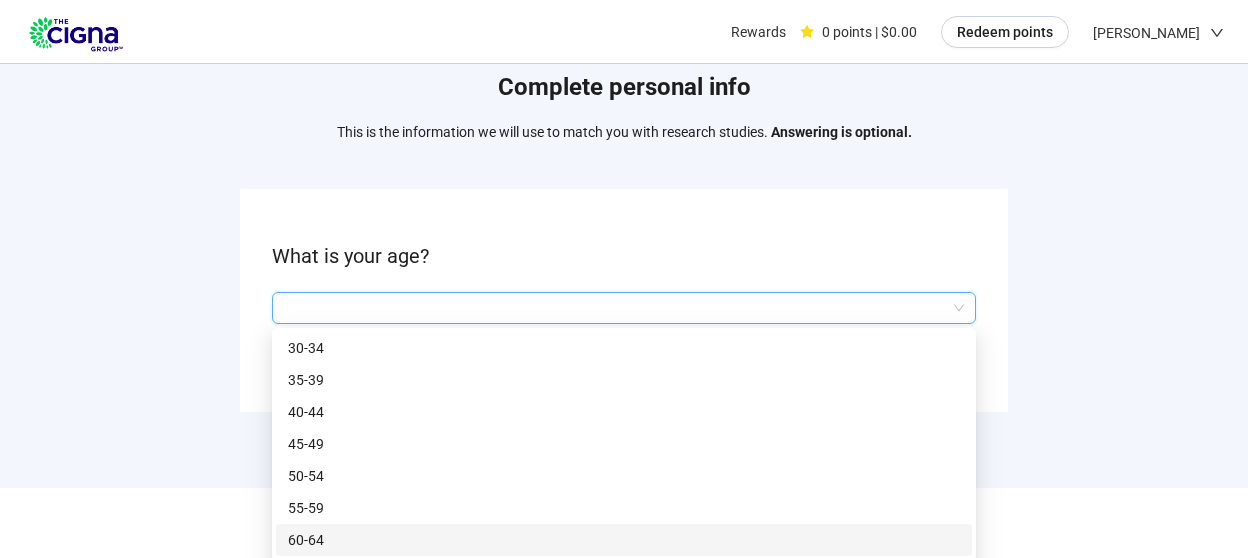 click on "60-64" at bounding box center [624, 540] 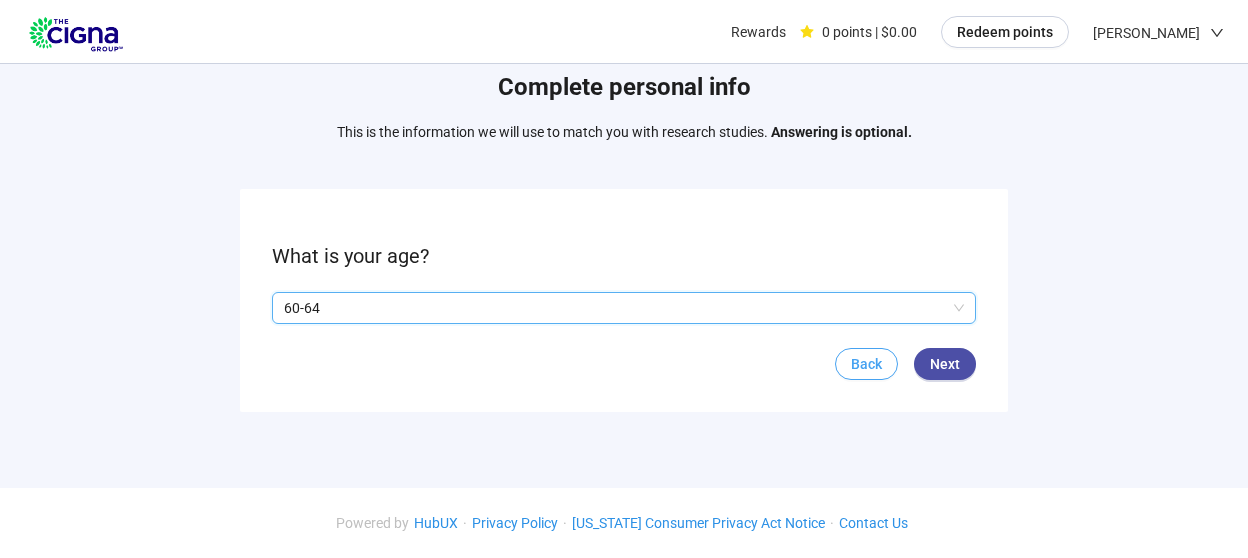 click on "Back" at bounding box center [866, 364] 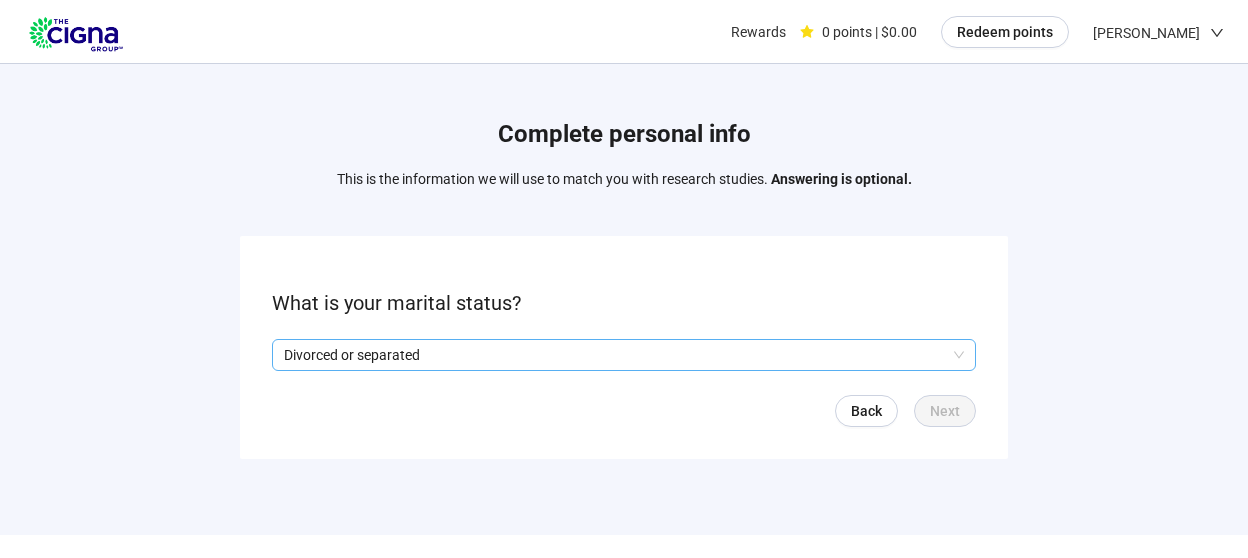 click on "Divorced or separated" at bounding box center (624, 355) 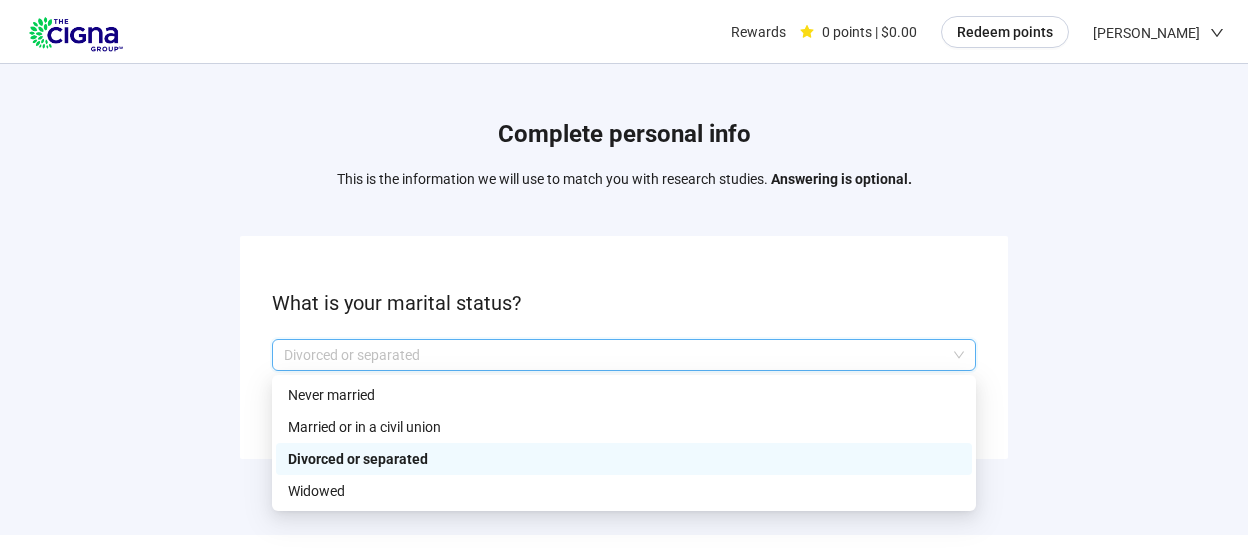 click on "Divorced or separated" at bounding box center [624, 459] 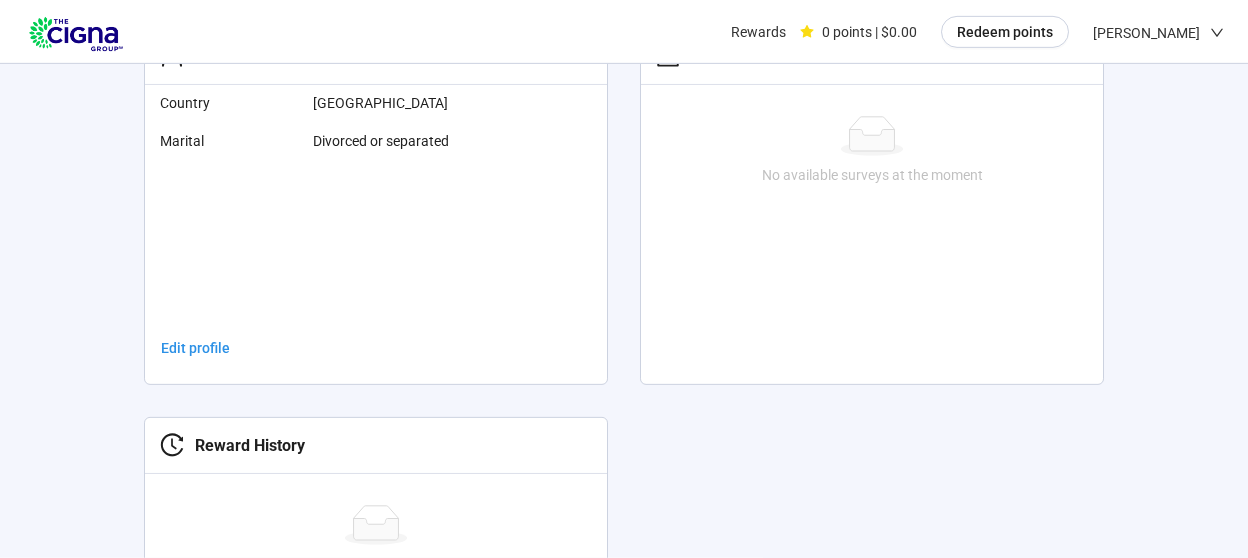 scroll, scrollTop: 526, scrollLeft: 0, axis: vertical 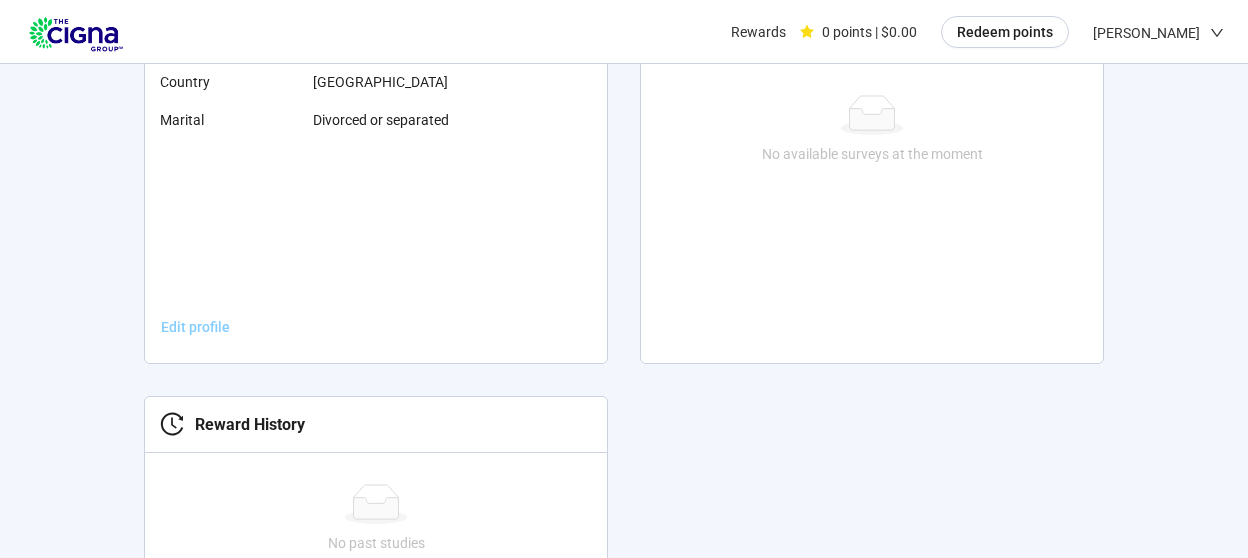 click on "Edit profile" at bounding box center (195, 327) 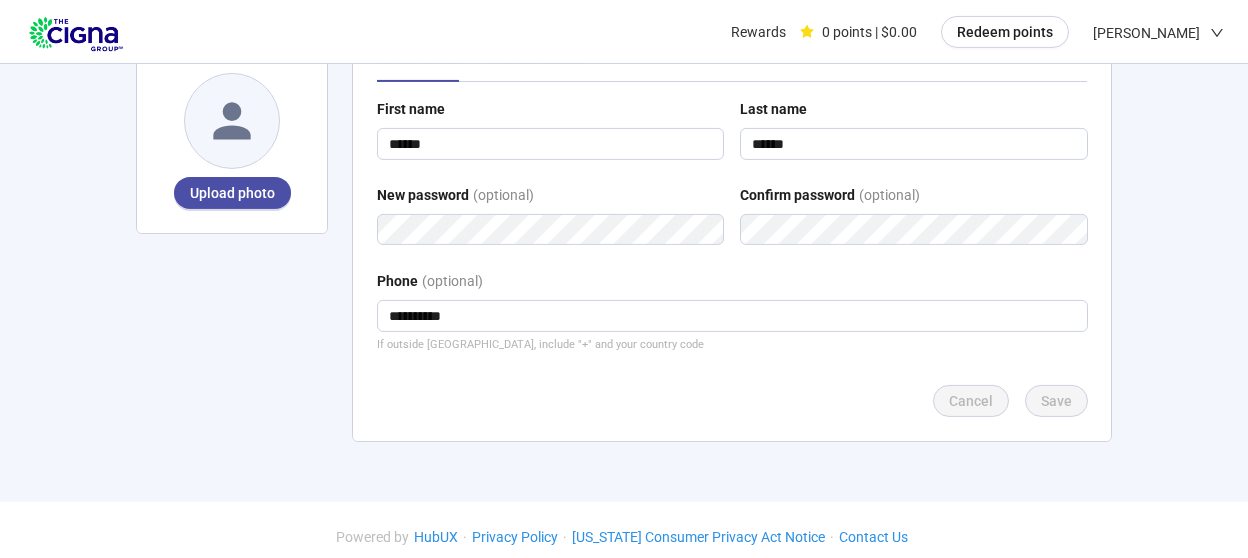 scroll, scrollTop: 144, scrollLeft: 0, axis: vertical 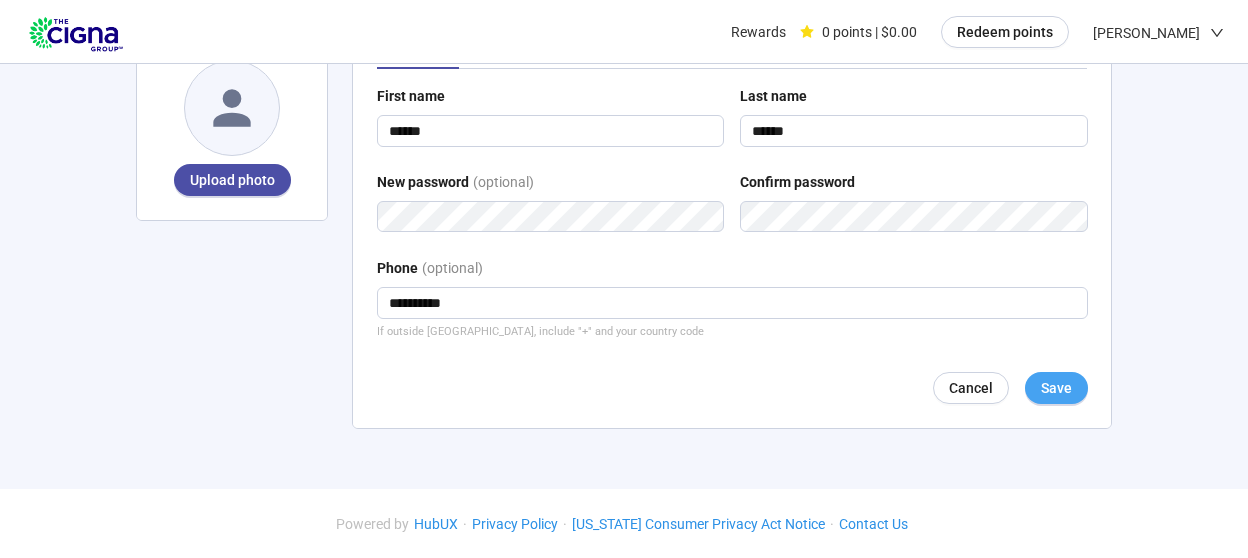 click on "Save" at bounding box center (1056, 388) 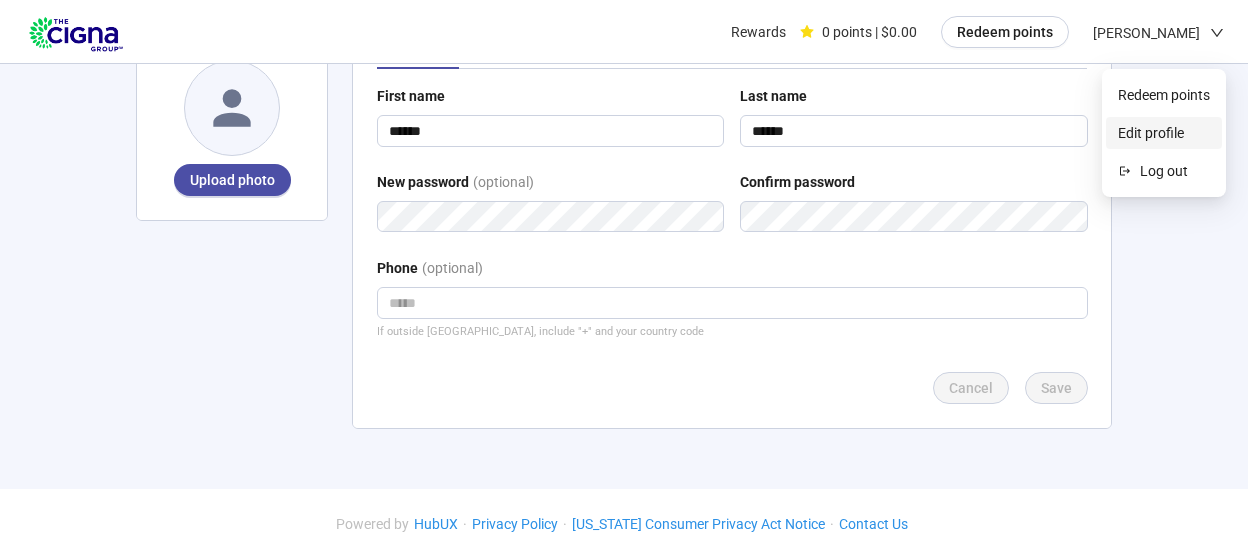 click on "Edit profile" at bounding box center [1164, 133] 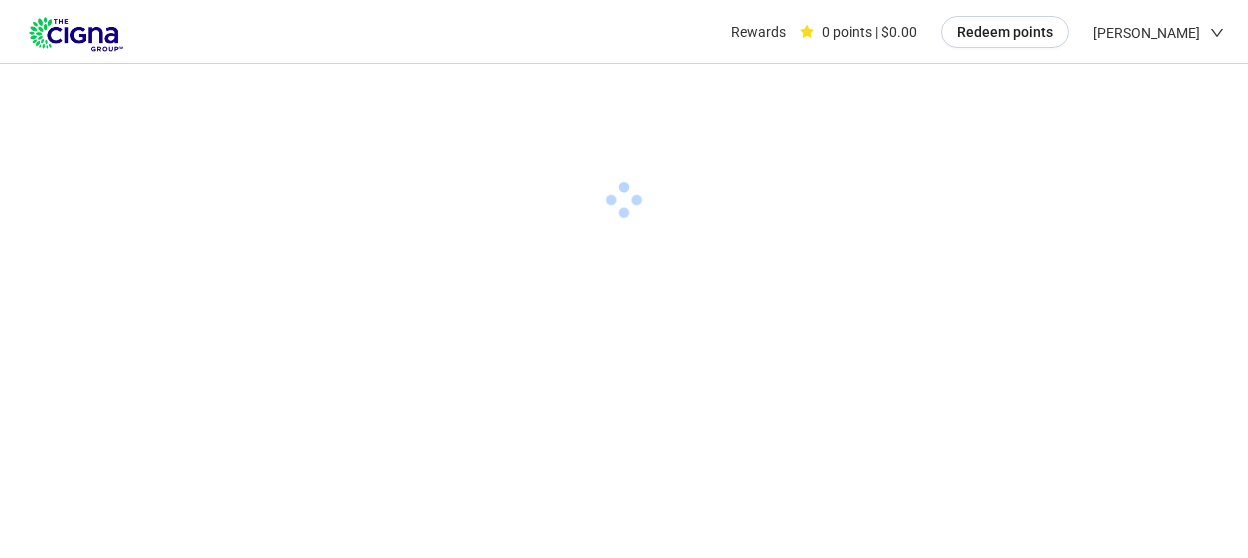 scroll, scrollTop: 0, scrollLeft: 0, axis: both 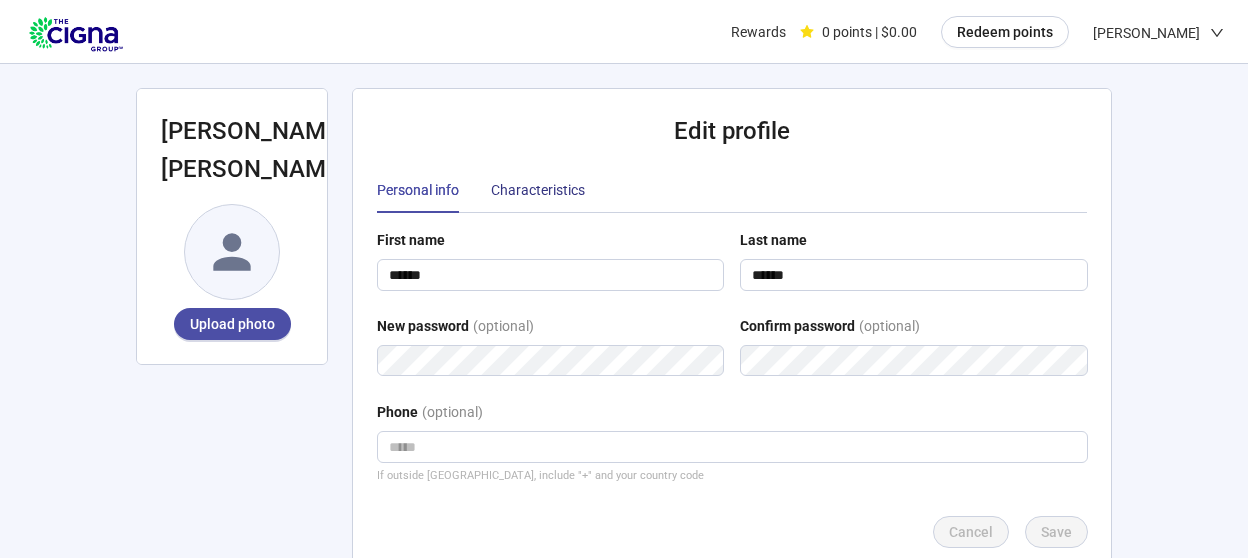 click on "Characteristics" at bounding box center [538, 190] 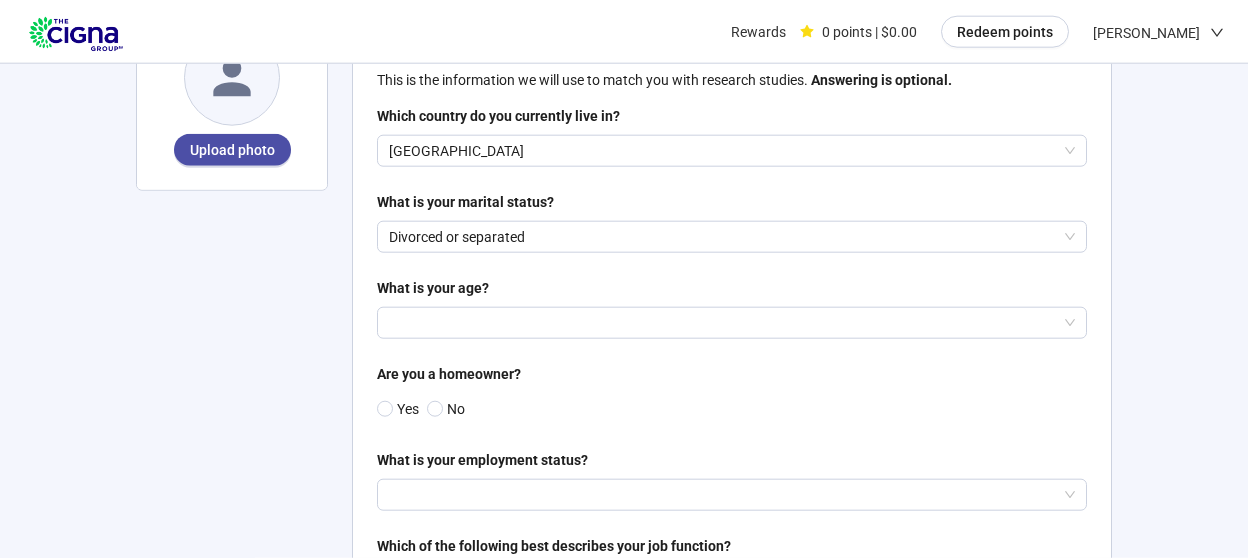 scroll, scrollTop: 210, scrollLeft: 0, axis: vertical 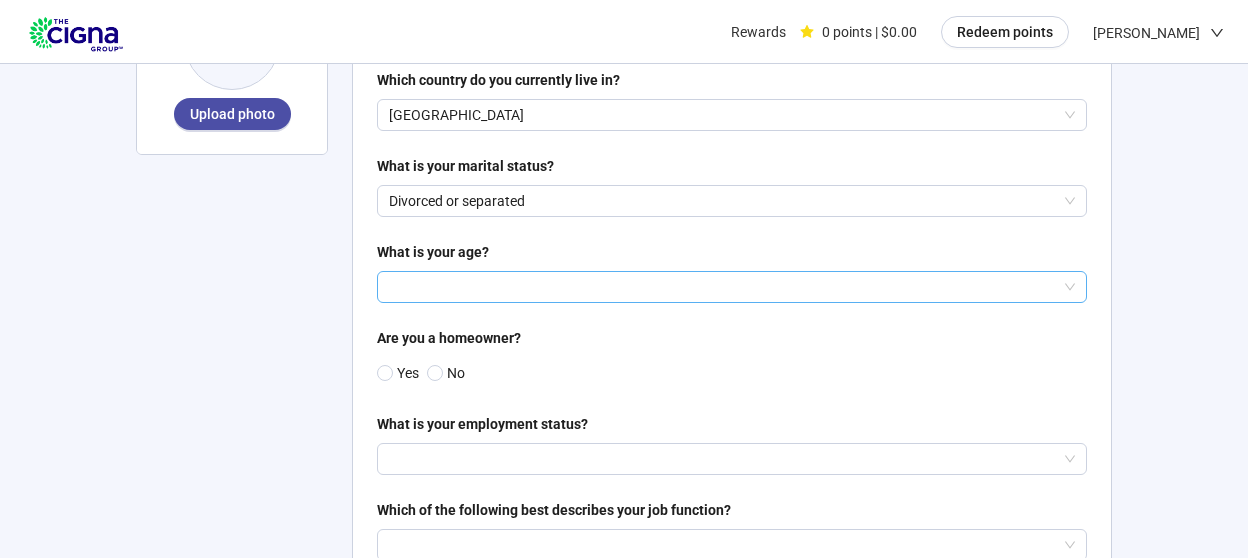click at bounding box center [732, 287] 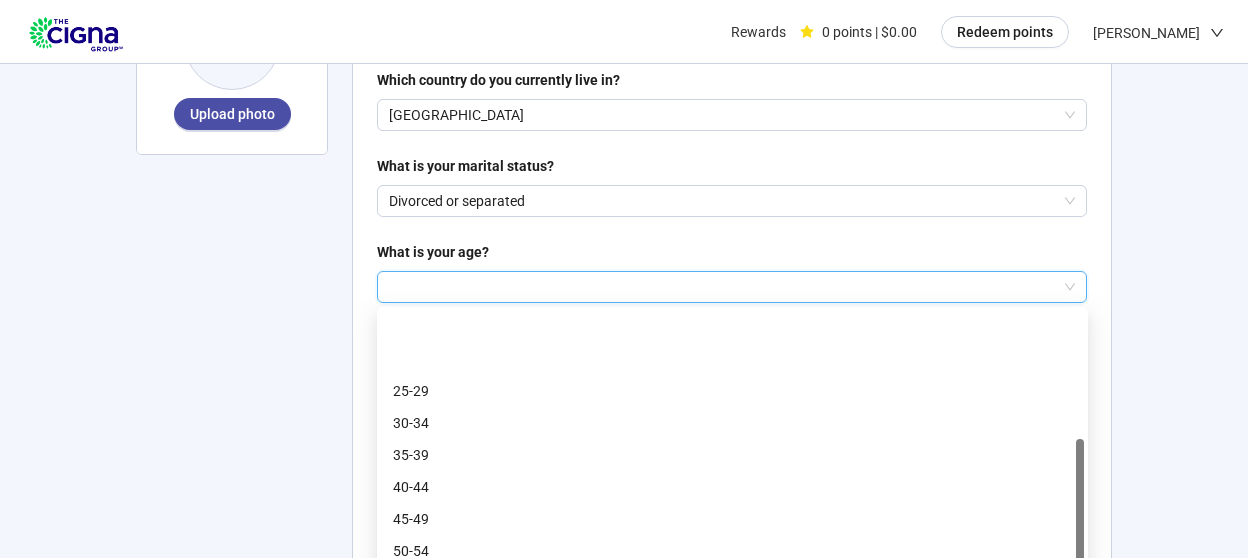 scroll, scrollTop: 96, scrollLeft: 0, axis: vertical 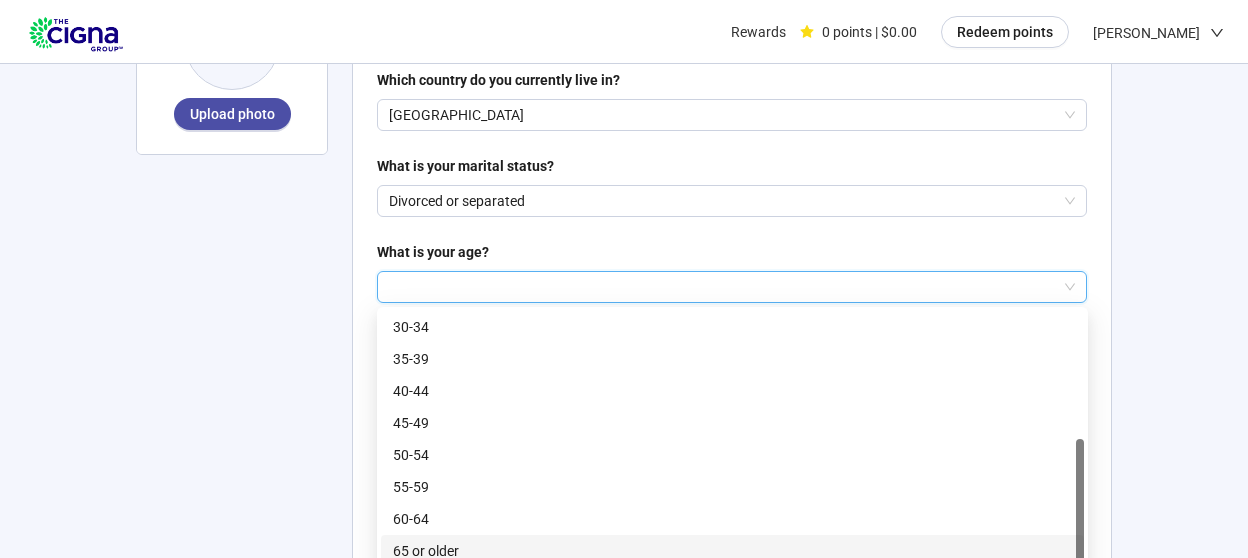 click on "65 or older" at bounding box center (732, 551) 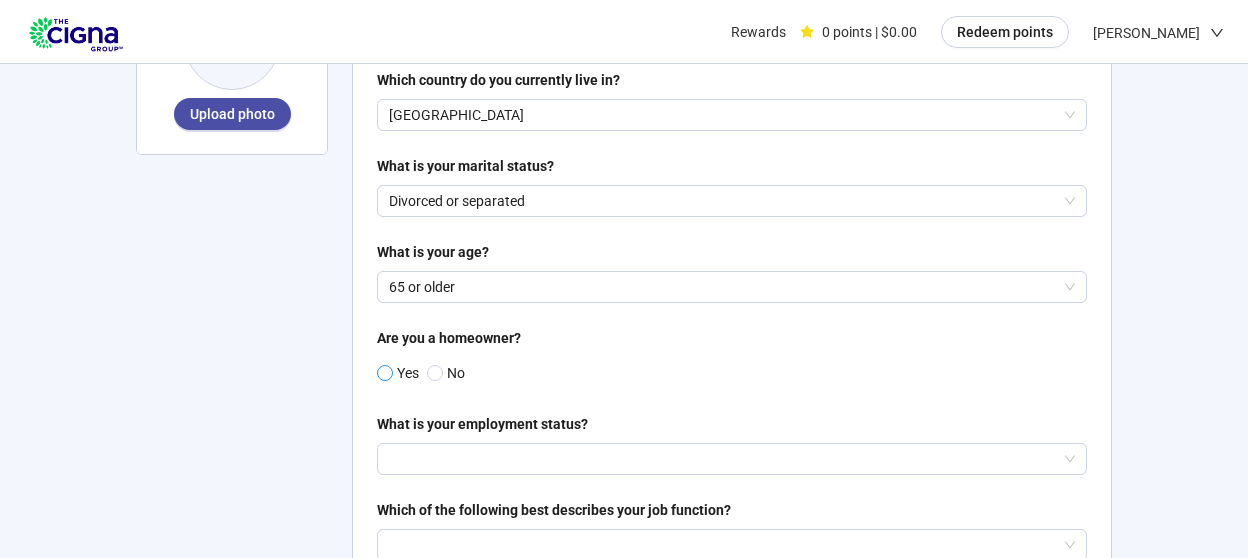 click at bounding box center (385, 373) 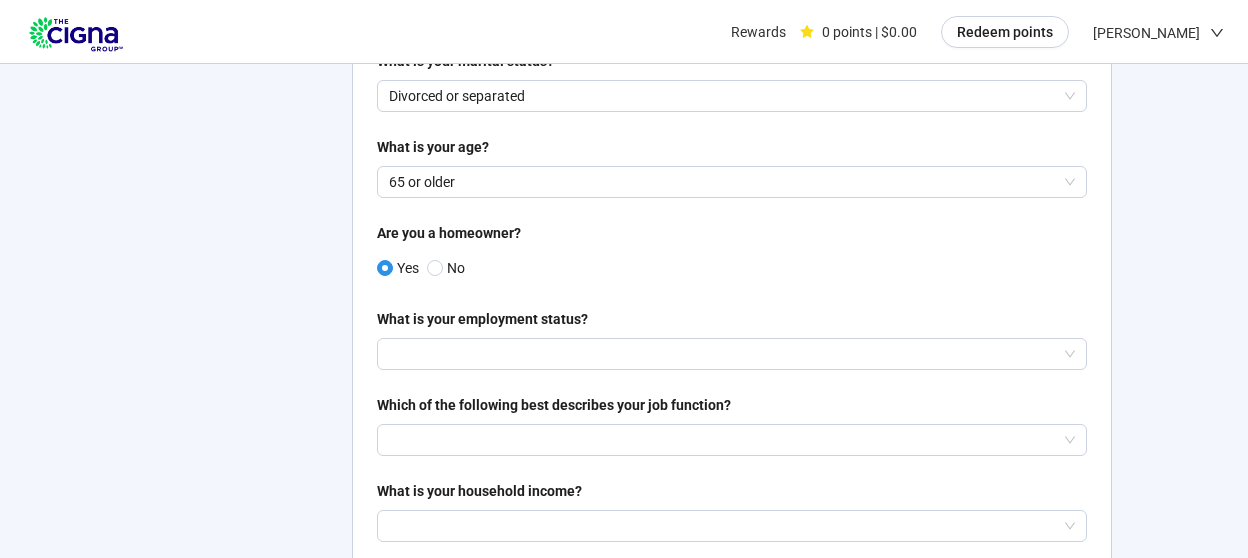 scroll, scrollTop: 315, scrollLeft: 0, axis: vertical 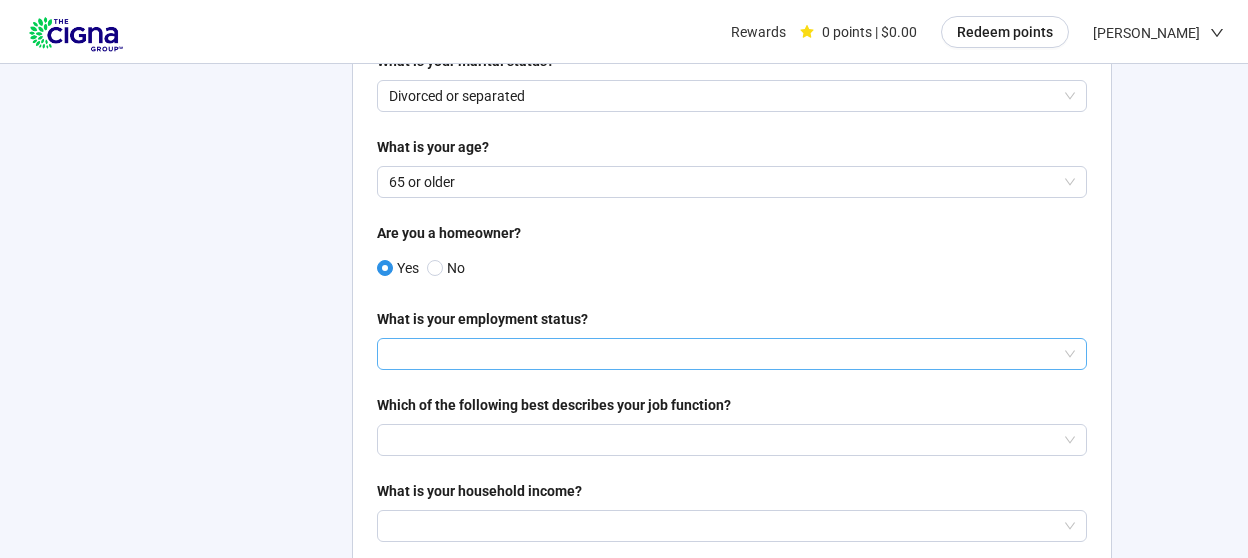 click at bounding box center (732, 354) 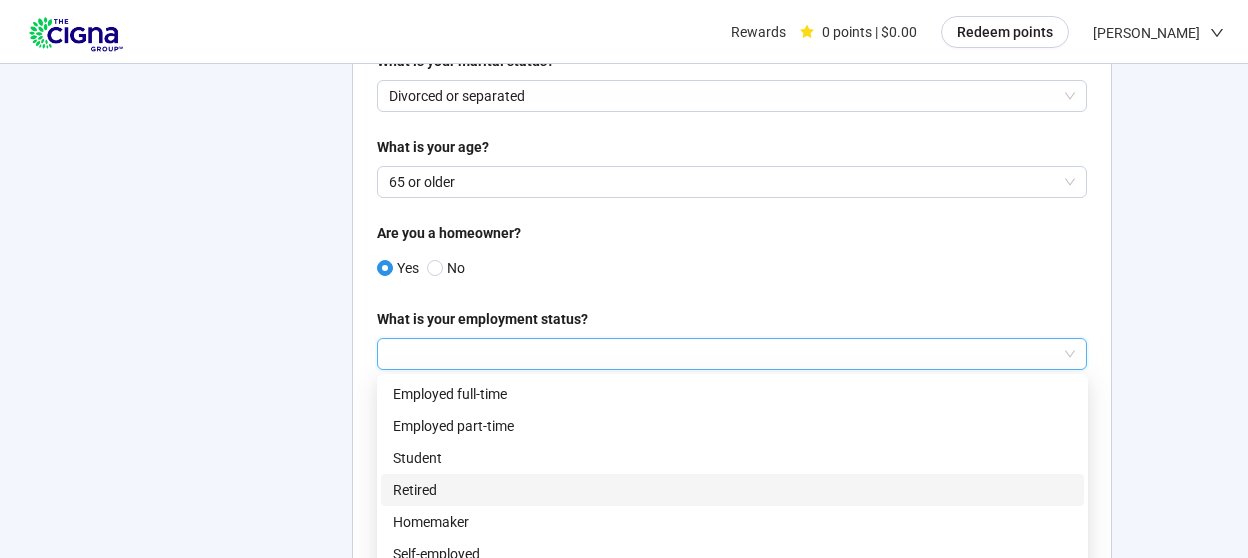 click on "Retired" at bounding box center (732, 490) 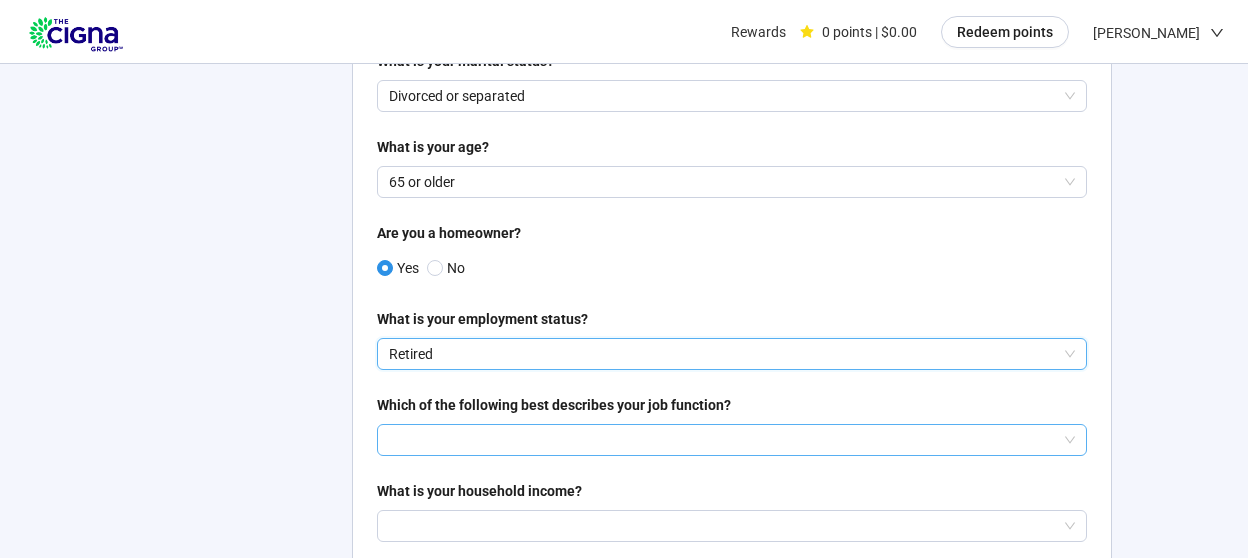 click at bounding box center (732, 440) 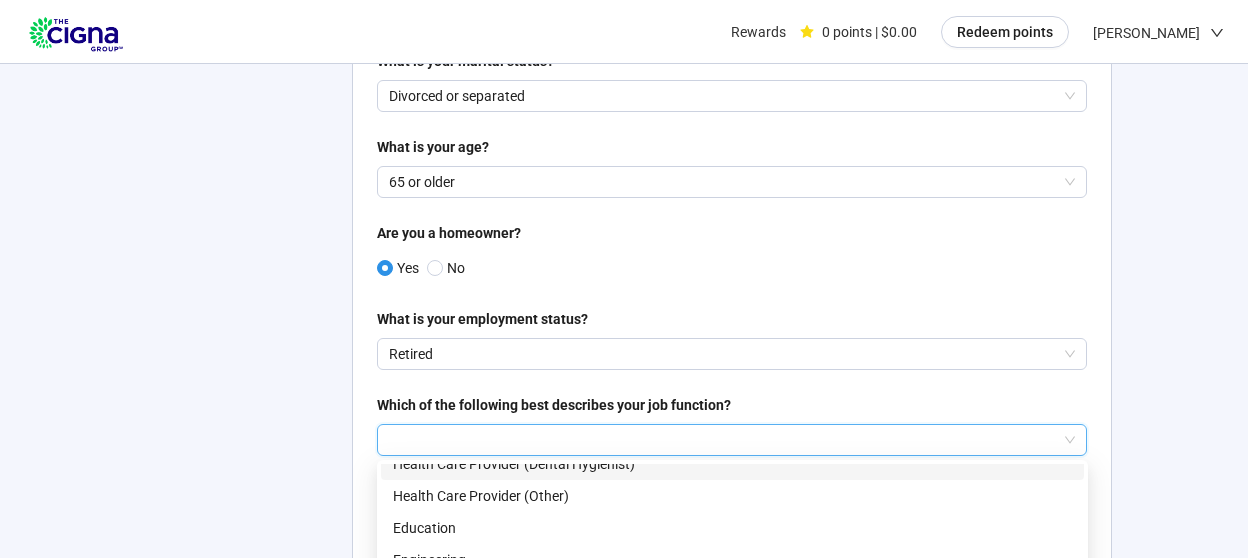 scroll, scrollTop: 324, scrollLeft: 0, axis: vertical 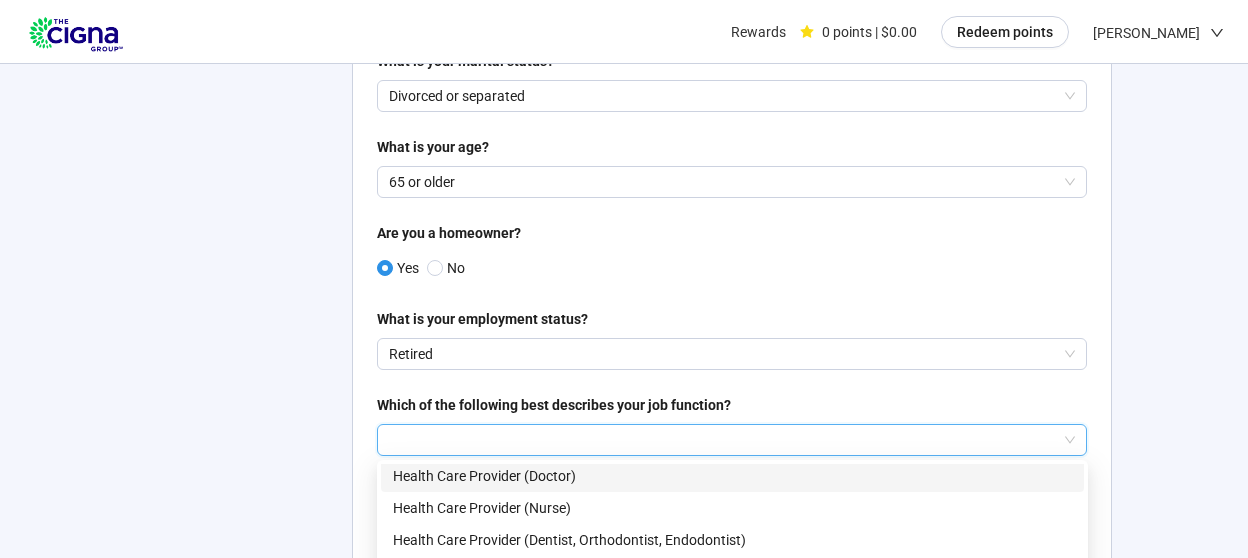 click on "Health Care Provider (Doctor)" at bounding box center [732, 476] 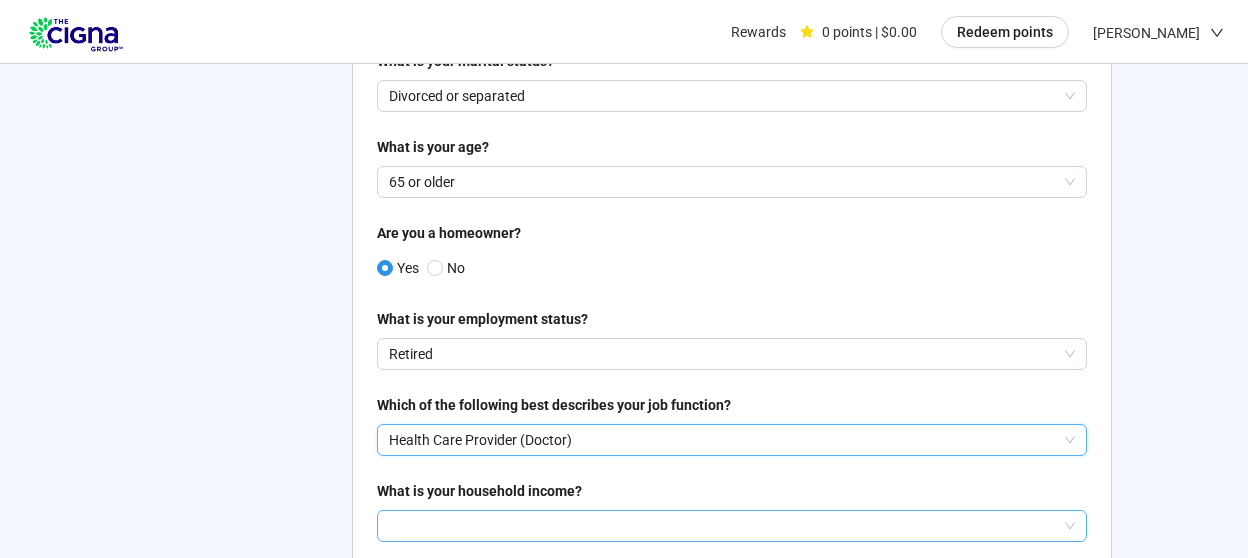 click at bounding box center (732, 526) 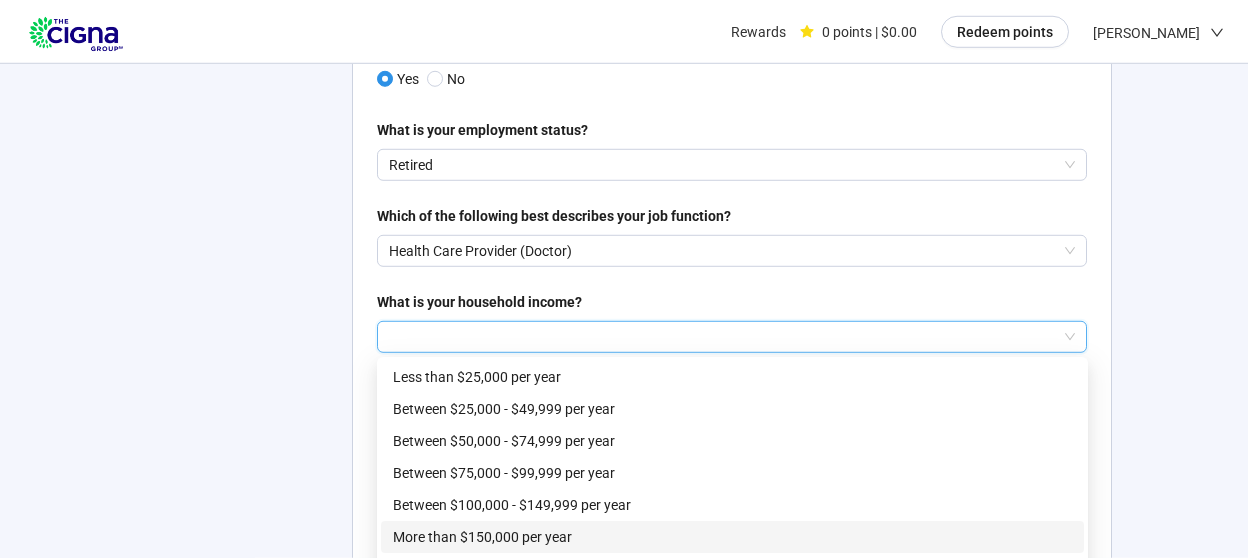 scroll, scrollTop: 526, scrollLeft: 0, axis: vertical 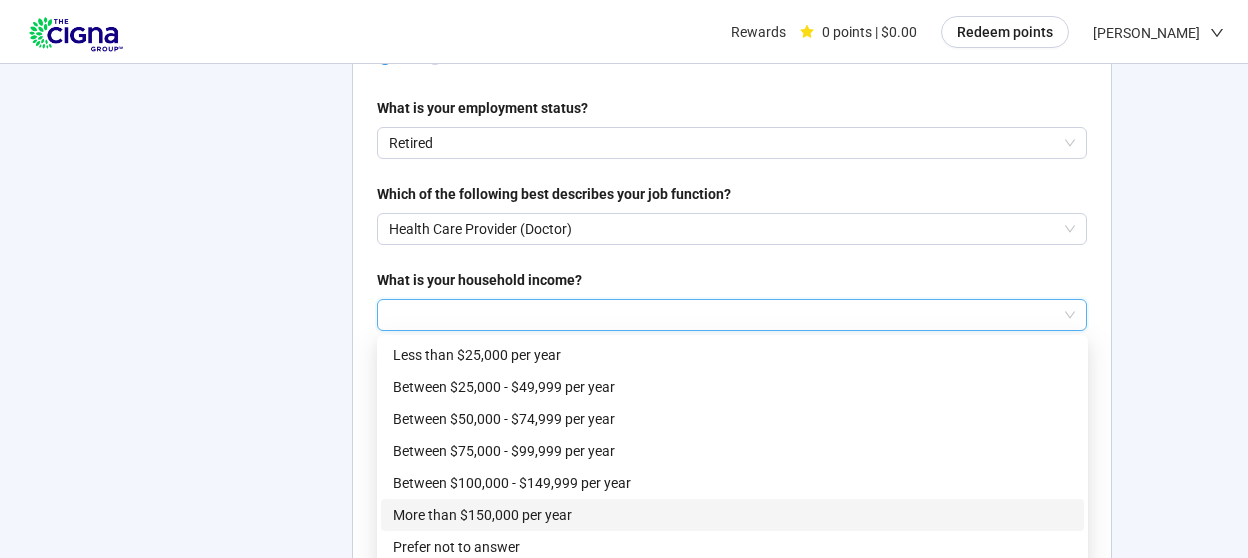 click on "More than $150,000 per year" at bounding box center (732, 515) 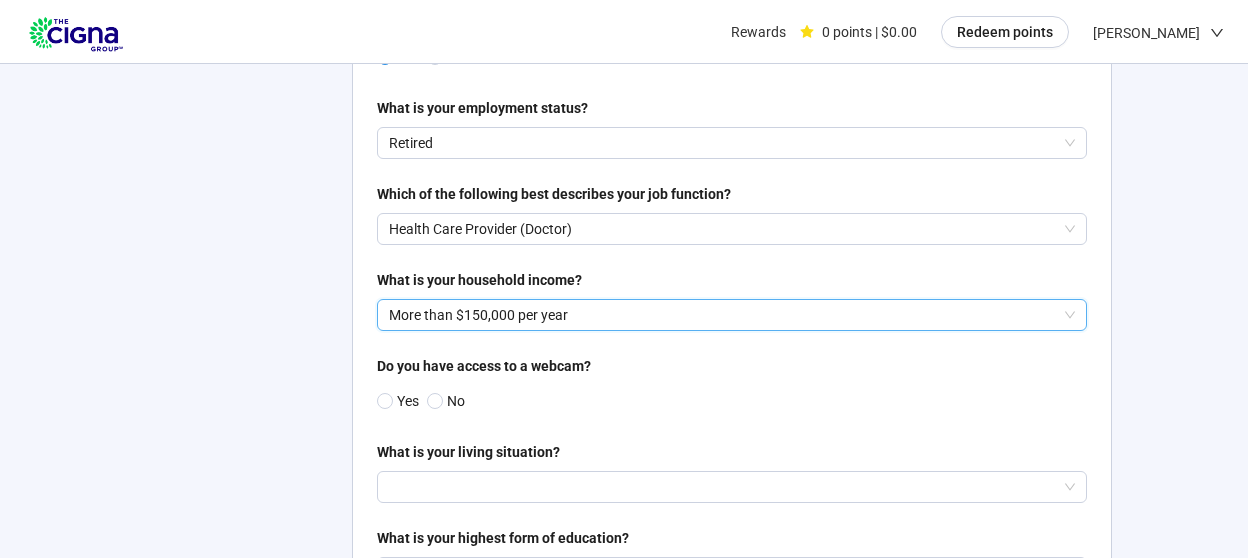click on "More than $150,000 per year" at bounding box center [723, 315] 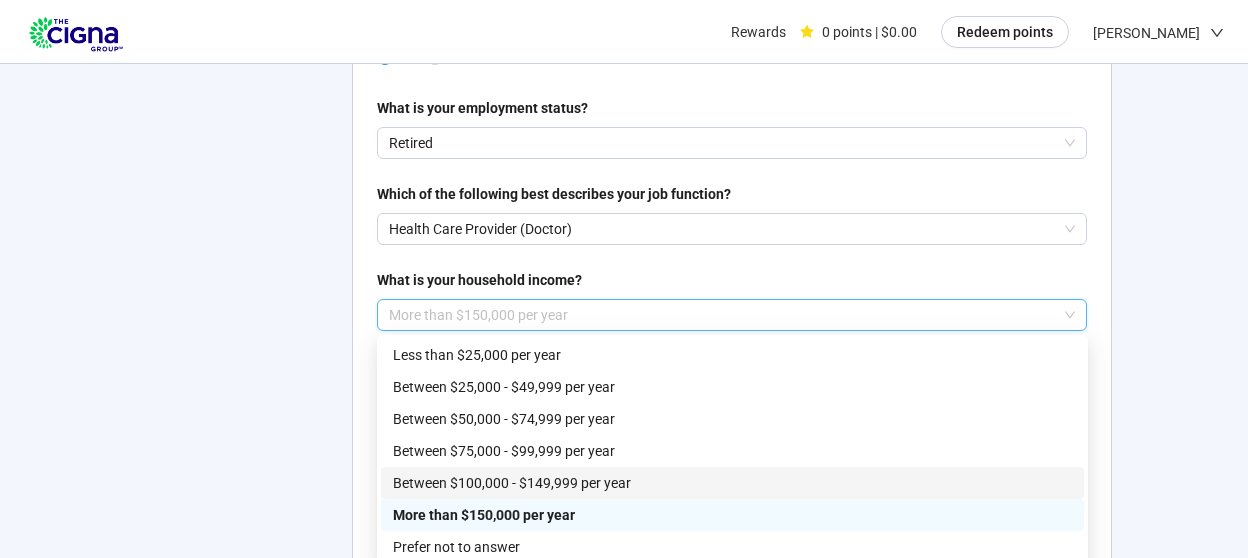click on "Between $100,000 - $149,999 per year" at bounding box center [732, 483] 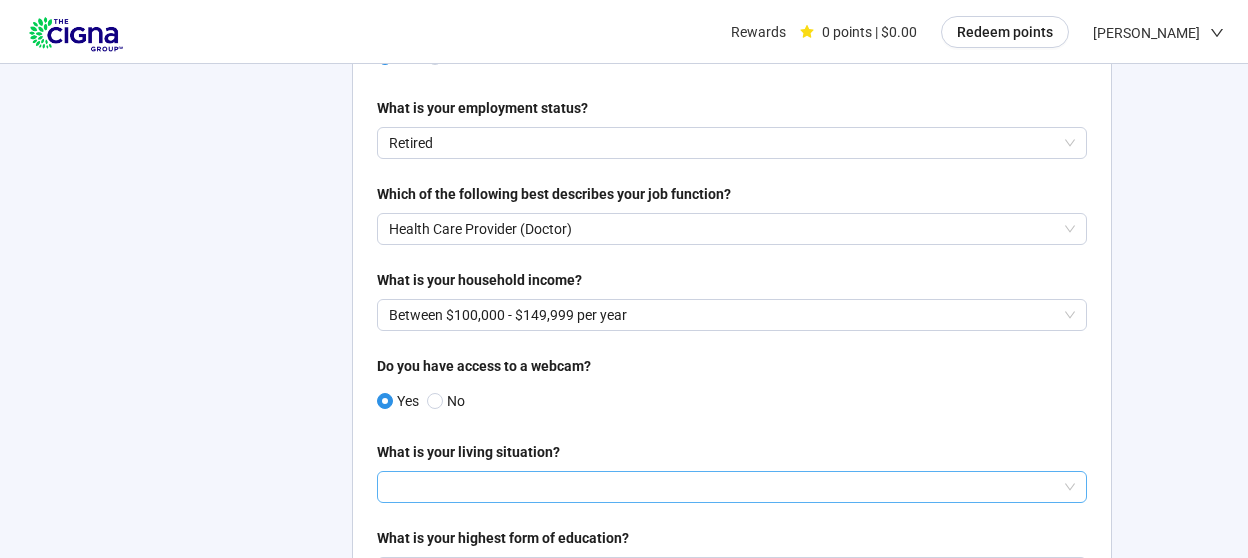 click at bounding box center (732, 487) 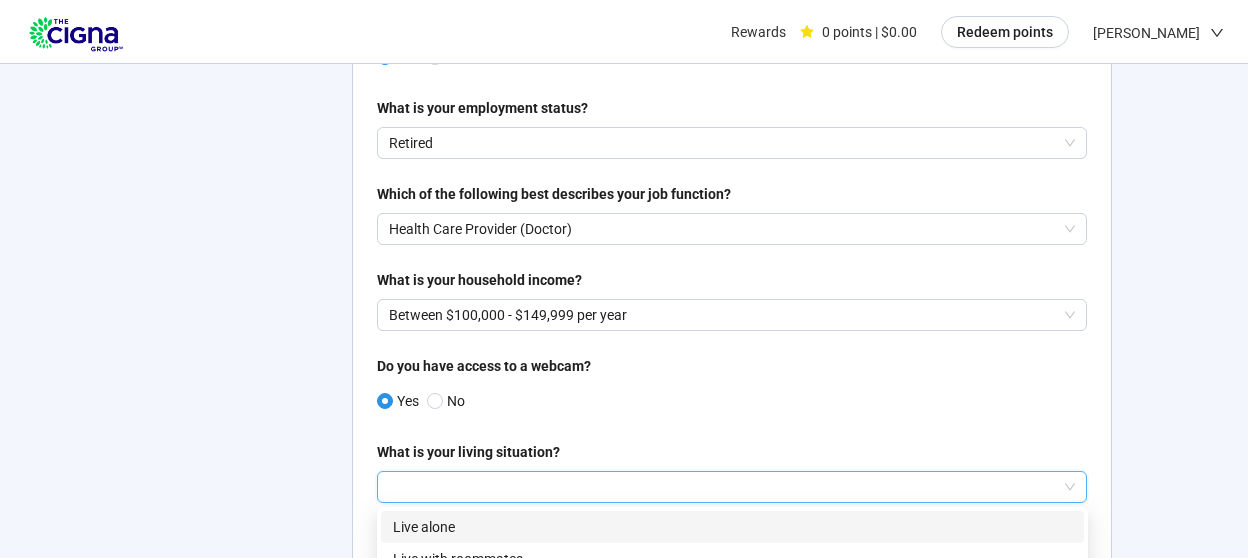 click on "Live alone" at bounding box center [732, 527] 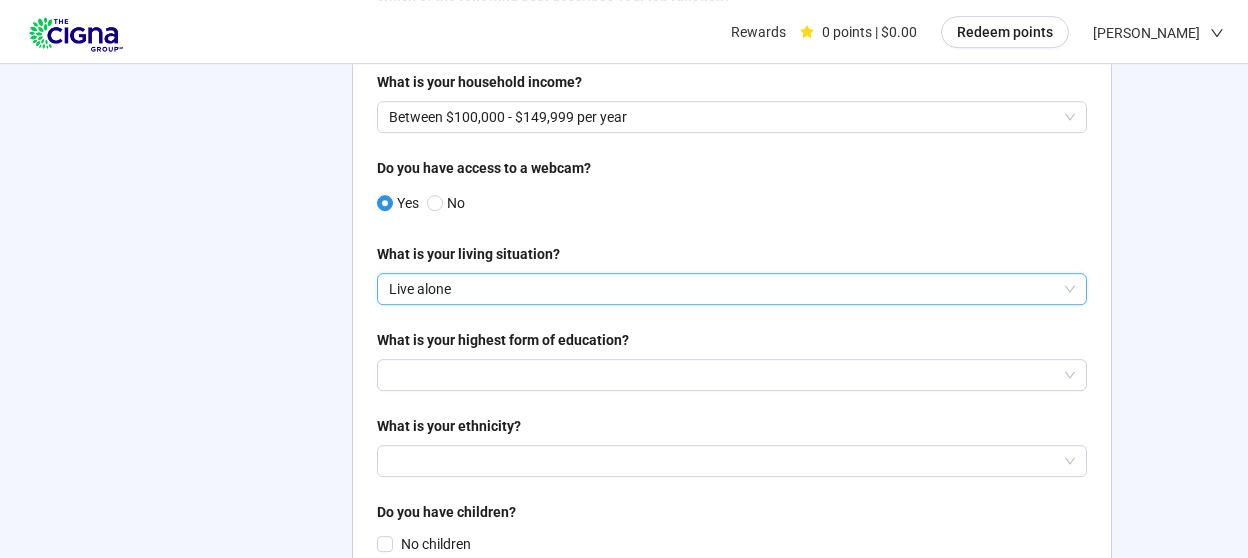 scroll, scrollTop: 737, scrollLeft: 0, axis: vertical 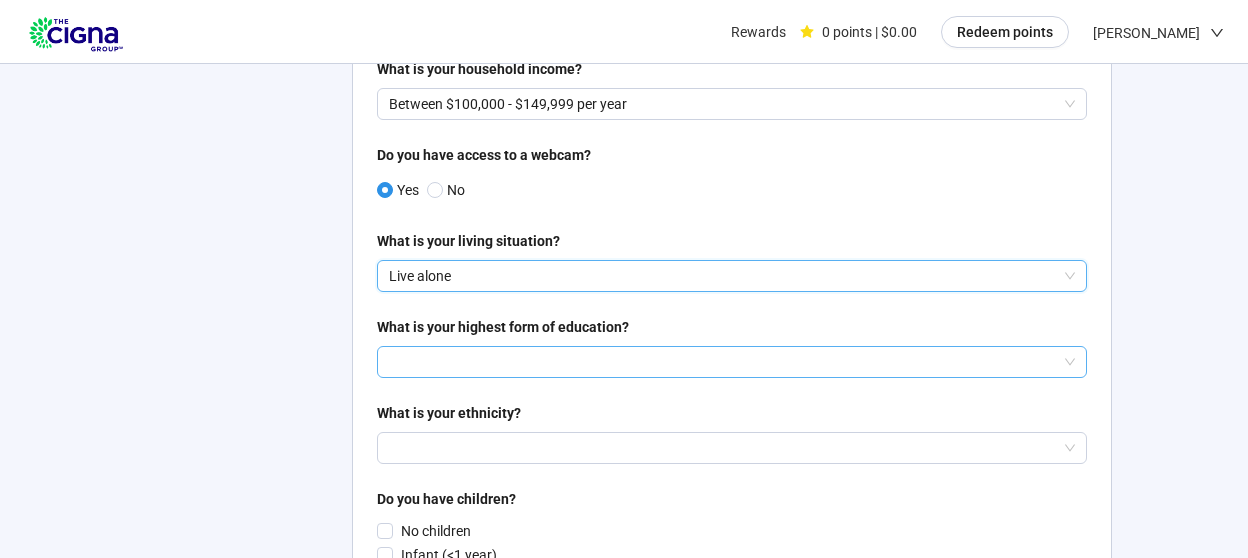 click at bounding box center [732, 362] 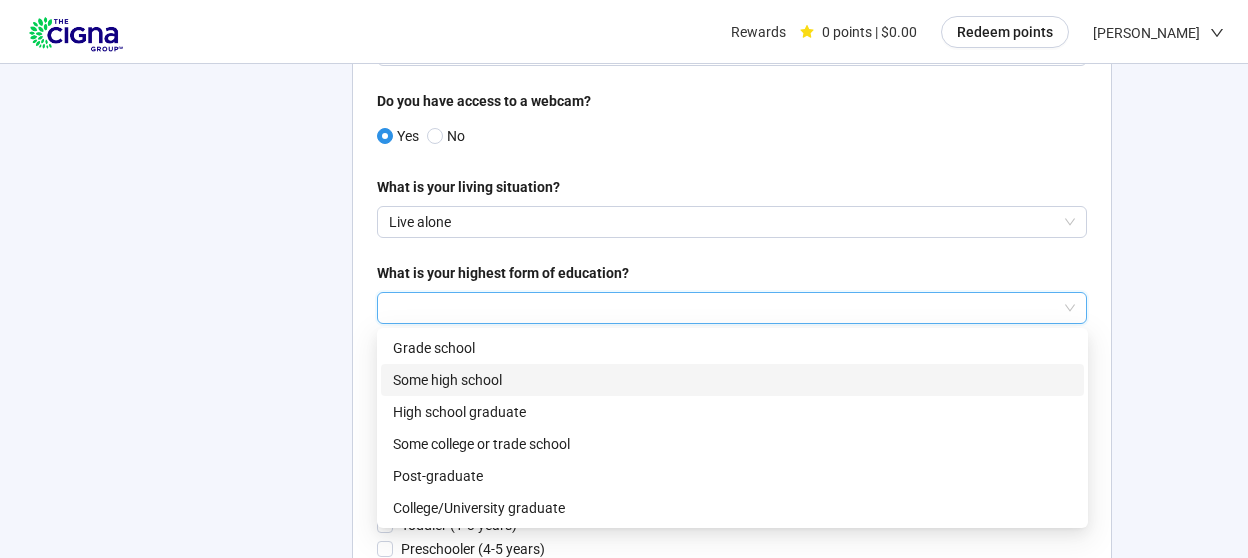 scroll, scrollTop: 842, scrollLeft: 0, axis: vertical 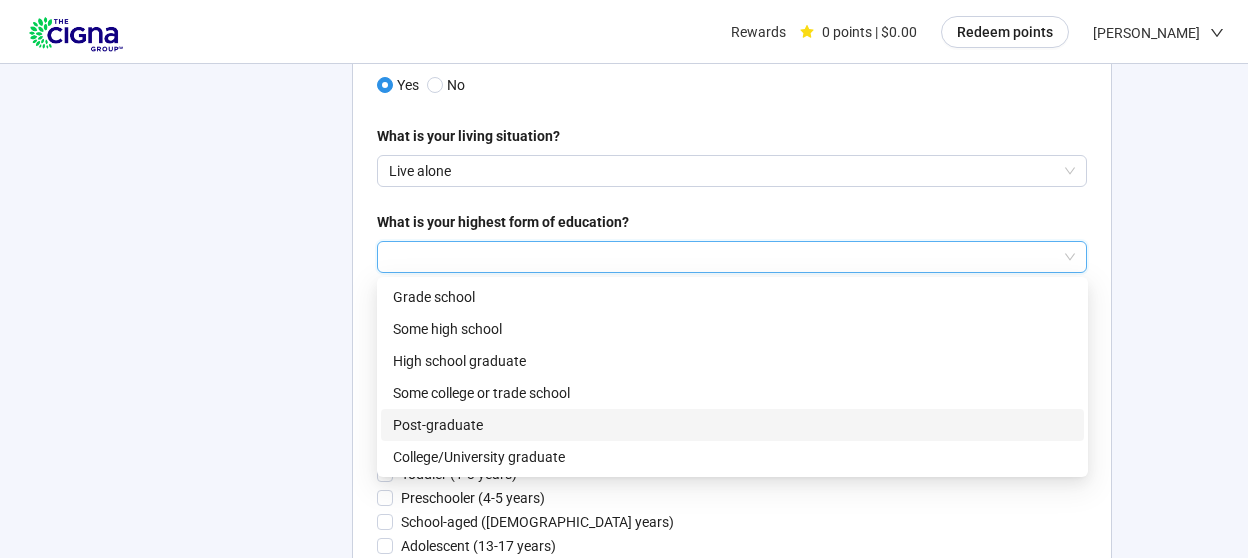 click on "Post-graduate" at bounding box center [732, 425] 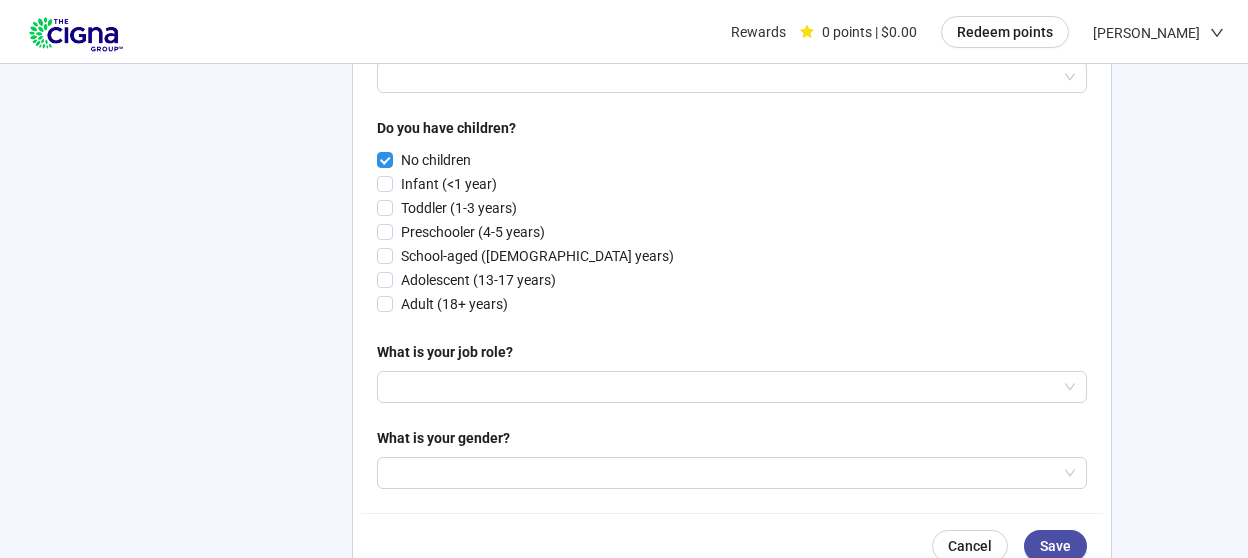 scroll, scrollTop: 1158, scrollLeft: 0, axis: vertical 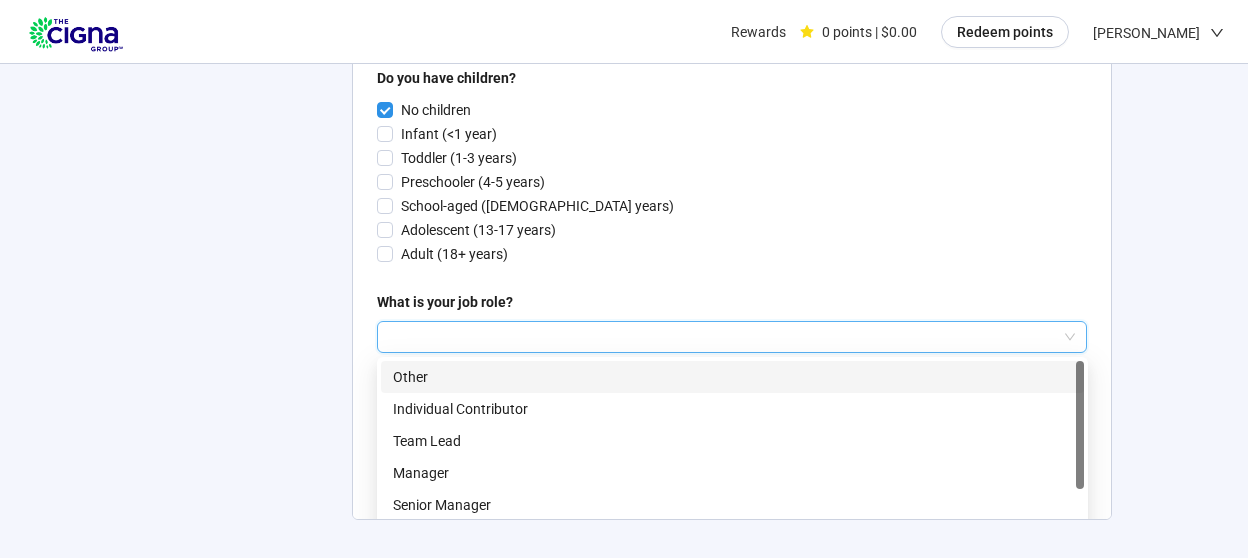 click at bounding box center [732, 337] 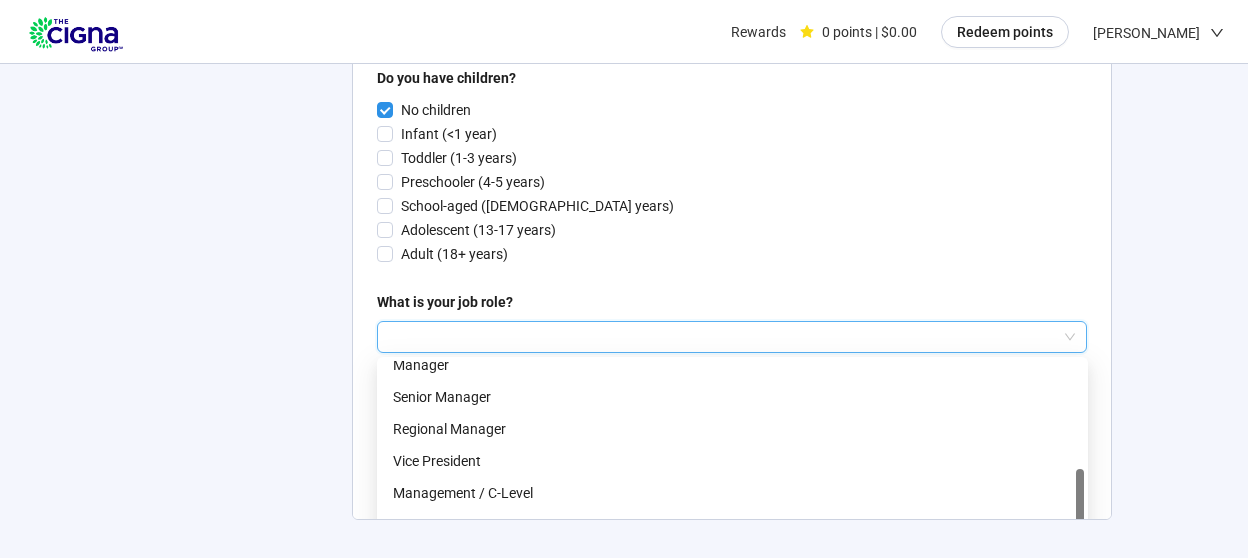 scroll, scrollTop: 128, scrollLeft: 0, axis: vertical 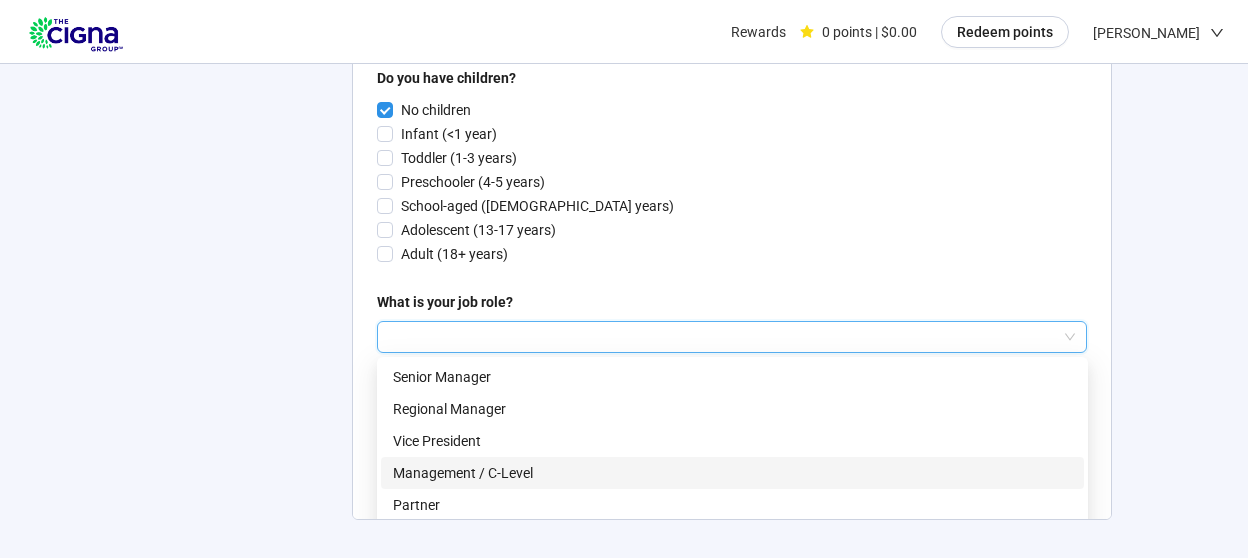 click on "Management / C-Level" at bounding box center (732, 473) 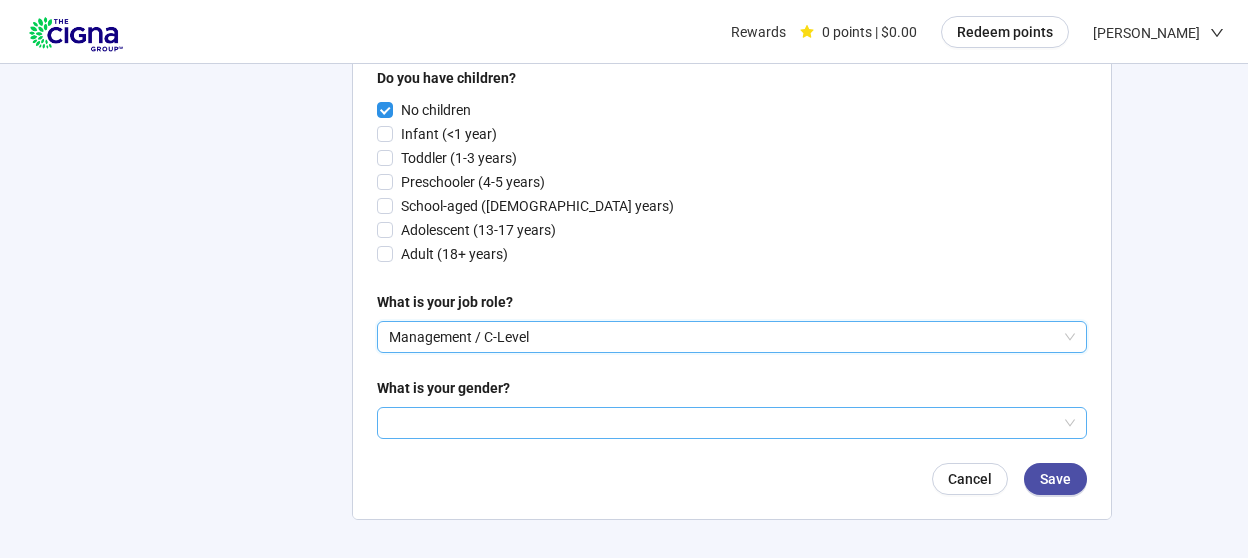 click at bounding box center (732, 423) 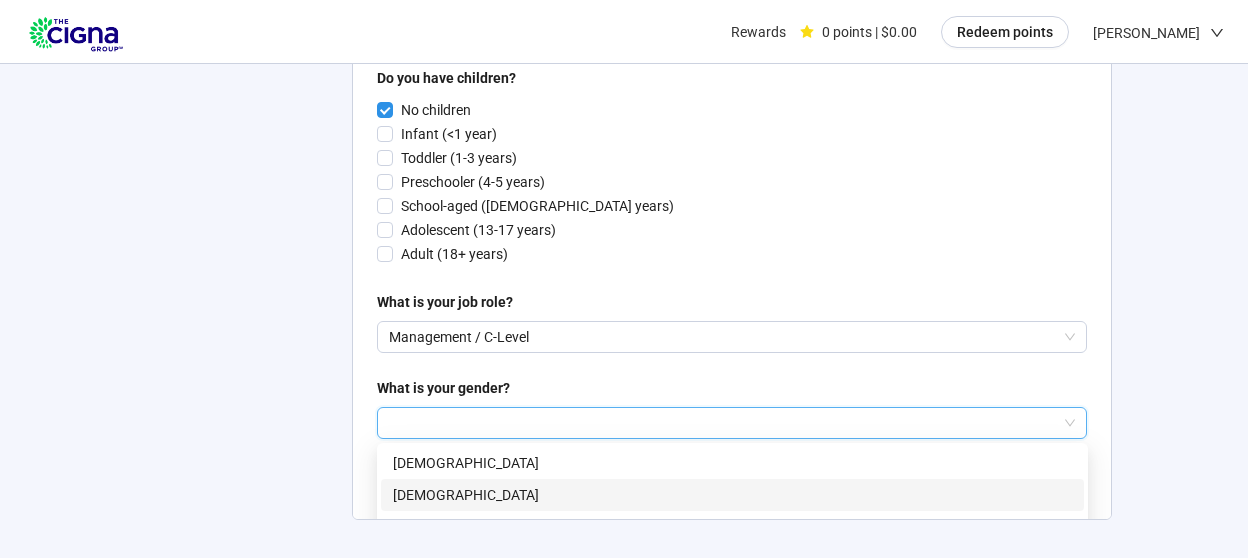 drag, startPoint x: 448, startPoint y: 506, endPoint x: 459, endPoint y: 506, distance: 11 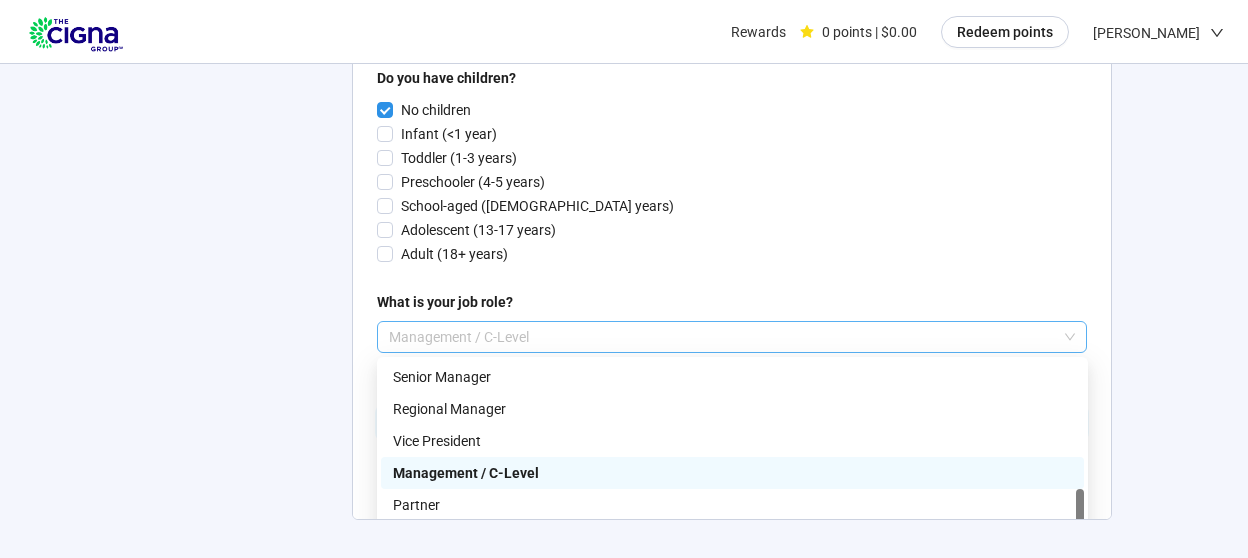 click on "Management / C-Level" at bounding box center (732, 337) 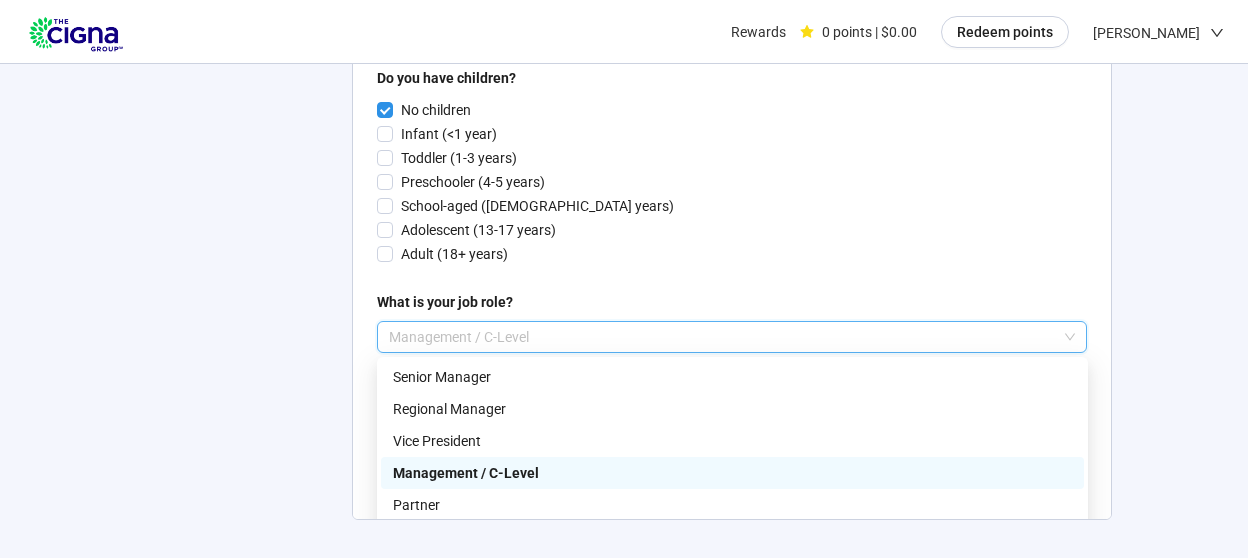 click on "Management / C-Level" at bounding box center [723, 337] 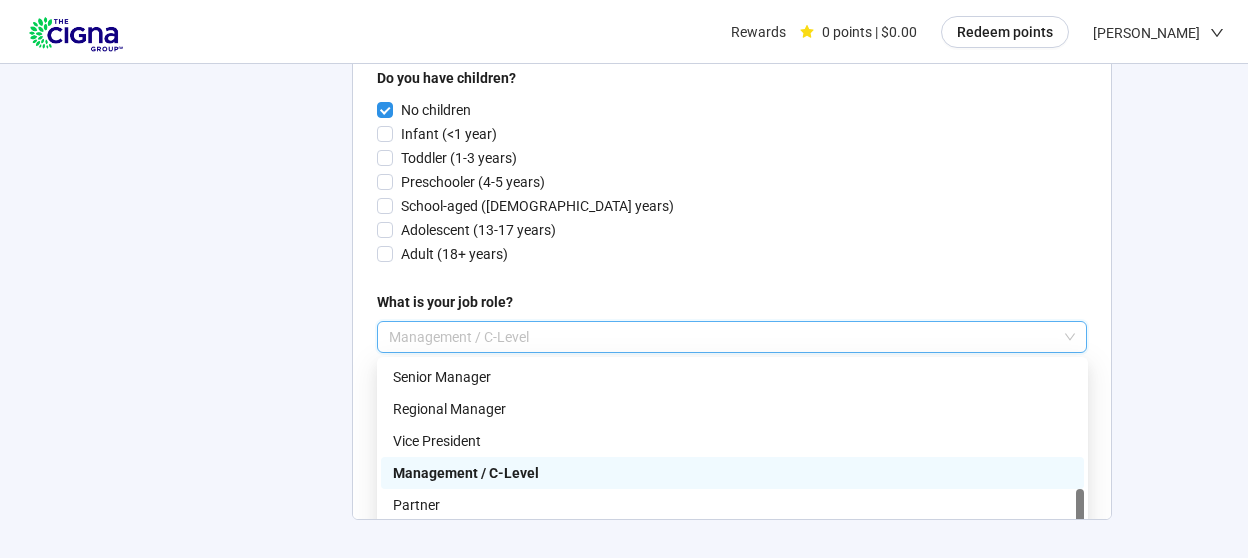 click on "Management / C-Level" at bounding box center [723, 337] 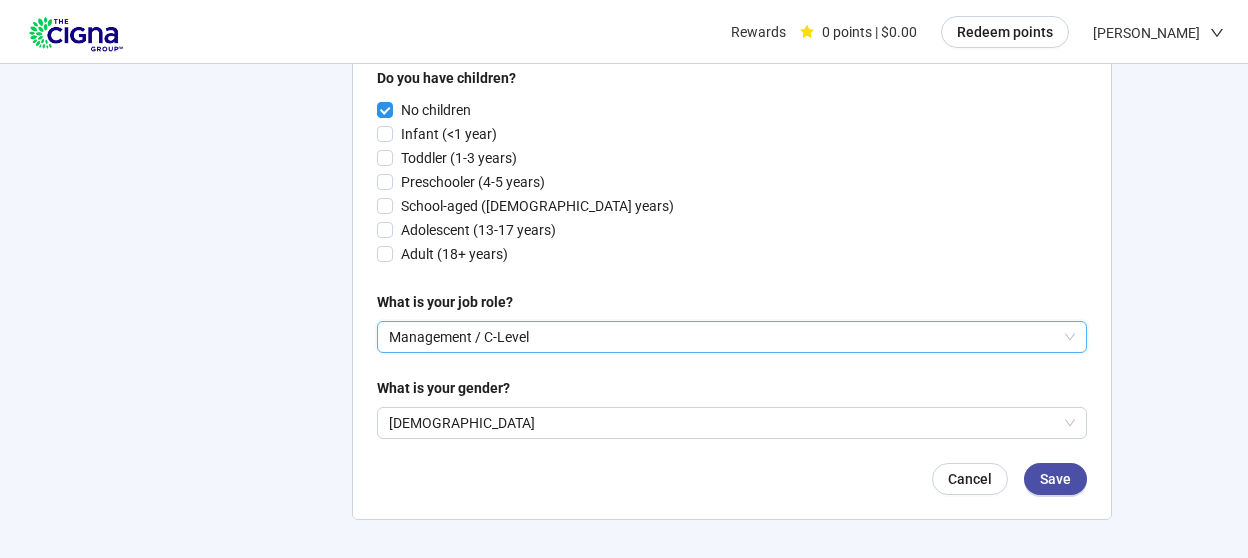 drag, startPoint x: 541, startPoint y: 335, endPoint x: 398, endPoint y: 336, distance: 143.0035 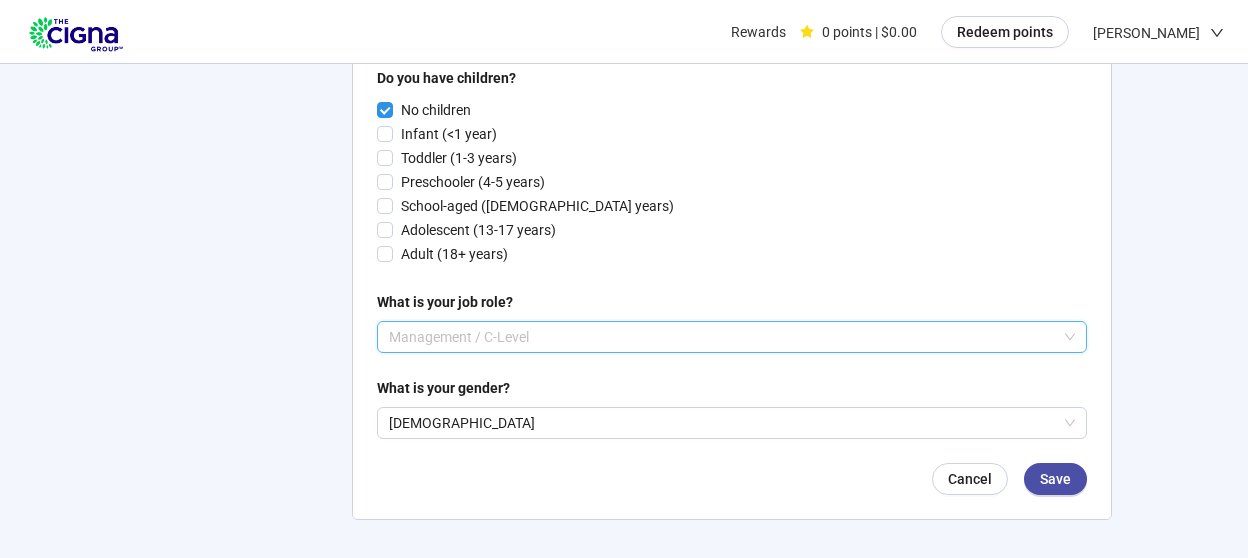 click on "Management / C-Level" at bounding box center (723, 337) 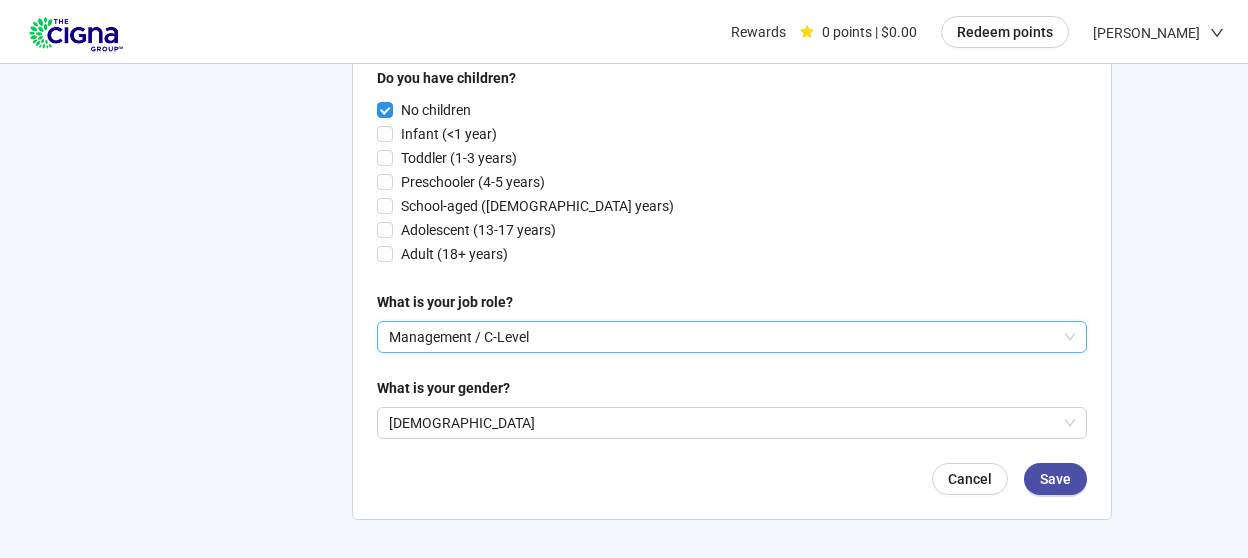 click on "Management / C-Level" at bounding box center [723, 337] 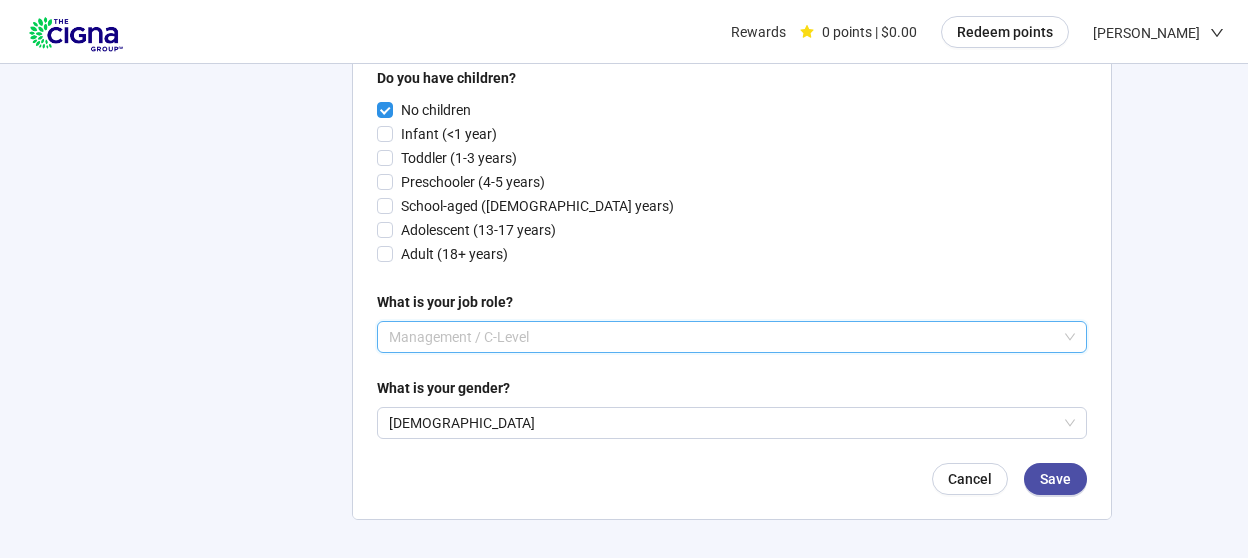 click on "Management / C-Level" at bounding box center (723, 337) 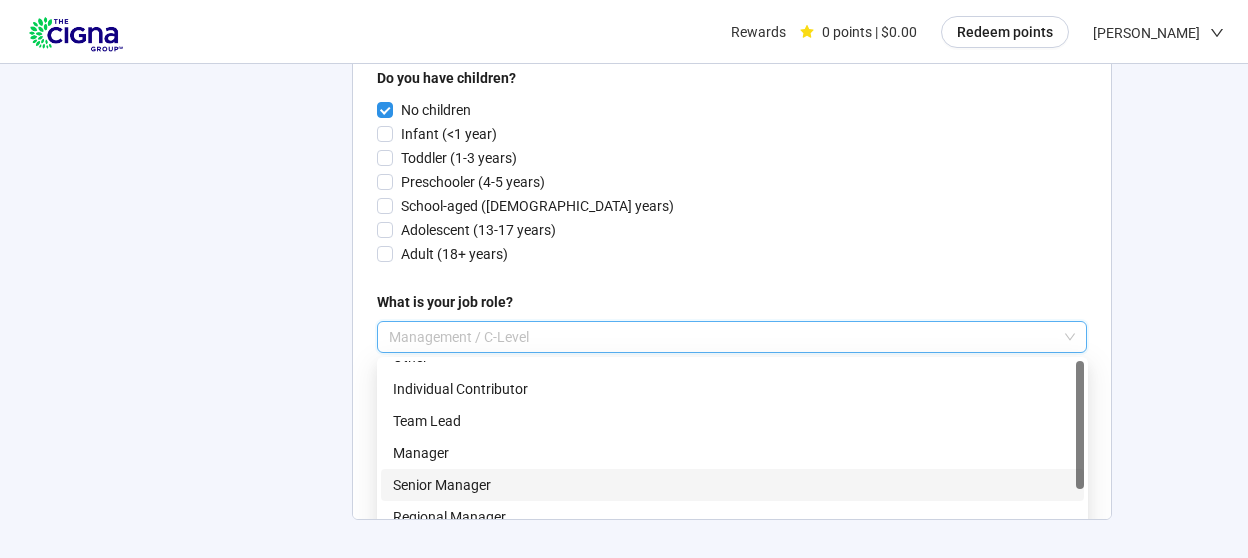 scroll, scrollTop: 0, scrollLeft: 0, axis: both 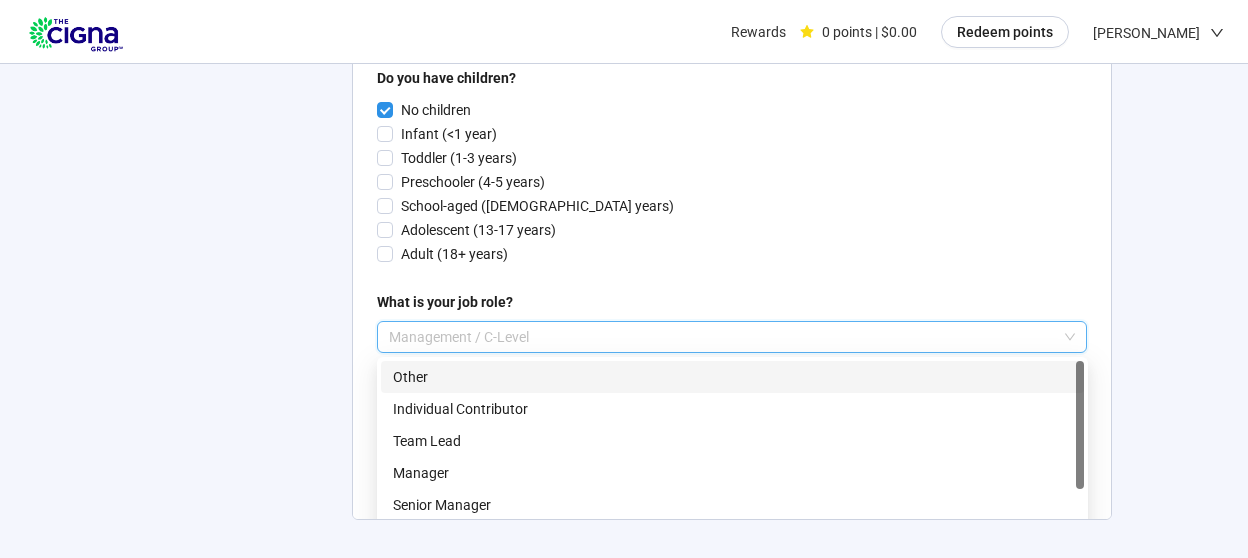 click on "Other" at bounding box center (732, 377) 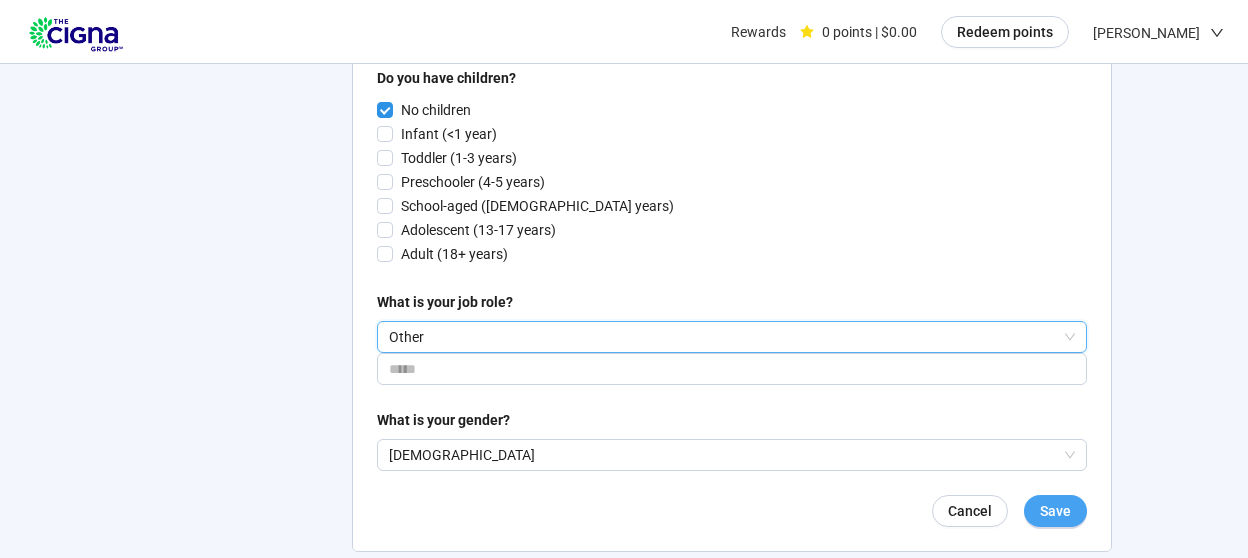 click on "Save" at bounding box center (1055, 511) 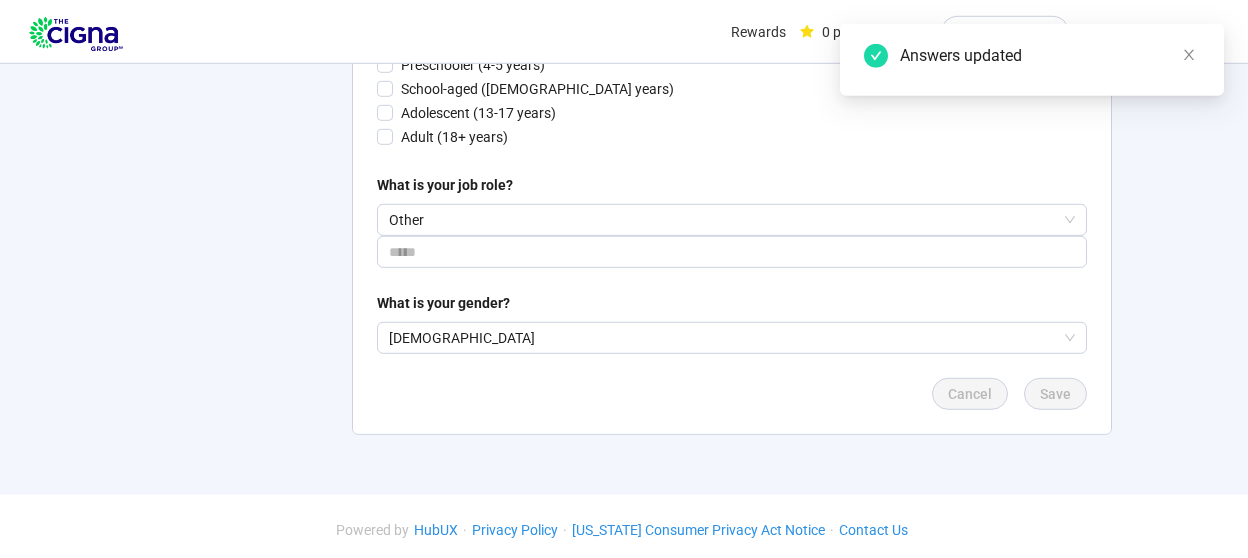 scroll, scrollTop: 1281, scrollLeft: 0, axis: vertical 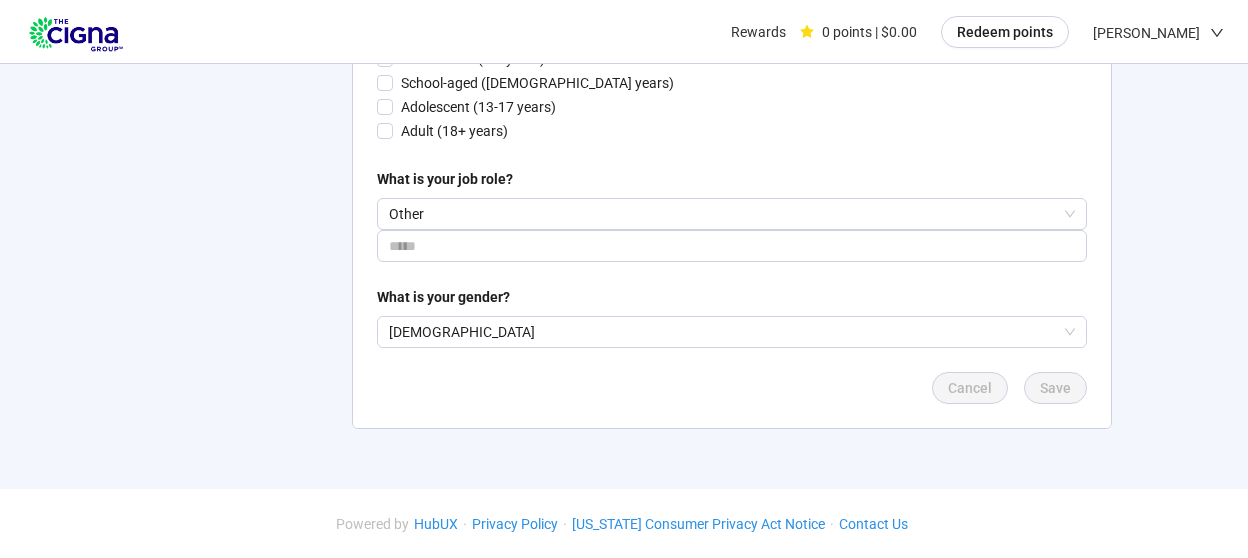 click on "Tammie   Gibson Upload photo Edit profile Personal info Characteristics First name ****** Last name ****** New password (optional) Confirm password (optional) Phone (optional) If outside the United States, include "+" and your country code Cancel Save This is the information we will use to match you with research studies.   Answering is optional. Which country do you currently live in? United States What is your marital status? Divorced or separated What is your age? 65 or older Are you a homeowner? Yes No What is your employment status? Retired Which of the following best describes your job function? Health Care Provider (Doctor) What is your household income? Between $100,000 - $149,999 per year Do you have access to a webcam? Yes No What is your living situation? Live alone What is your highest form of education? Post-graduate What is your ethnicity? Do you have children? No children Infant (<1 year) Toddler (1-3 years) Preschooler (4-5 years) School-aged (6-12 years) Adolescent (13-17 years) Other Female" at bounding box center (624, -370) 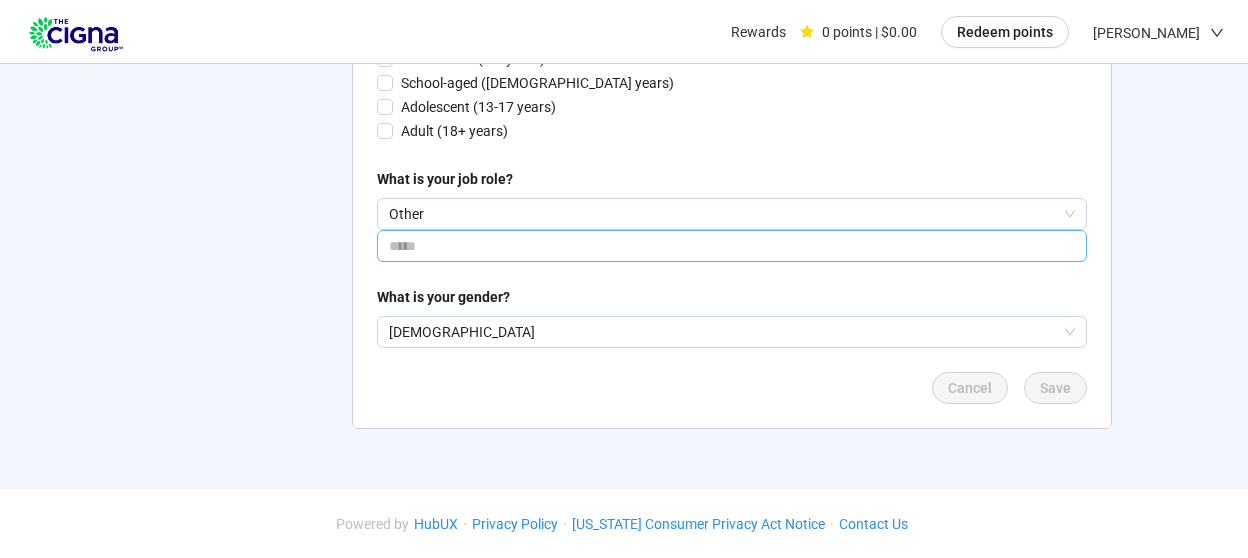 click at bounding box center [732, 246] 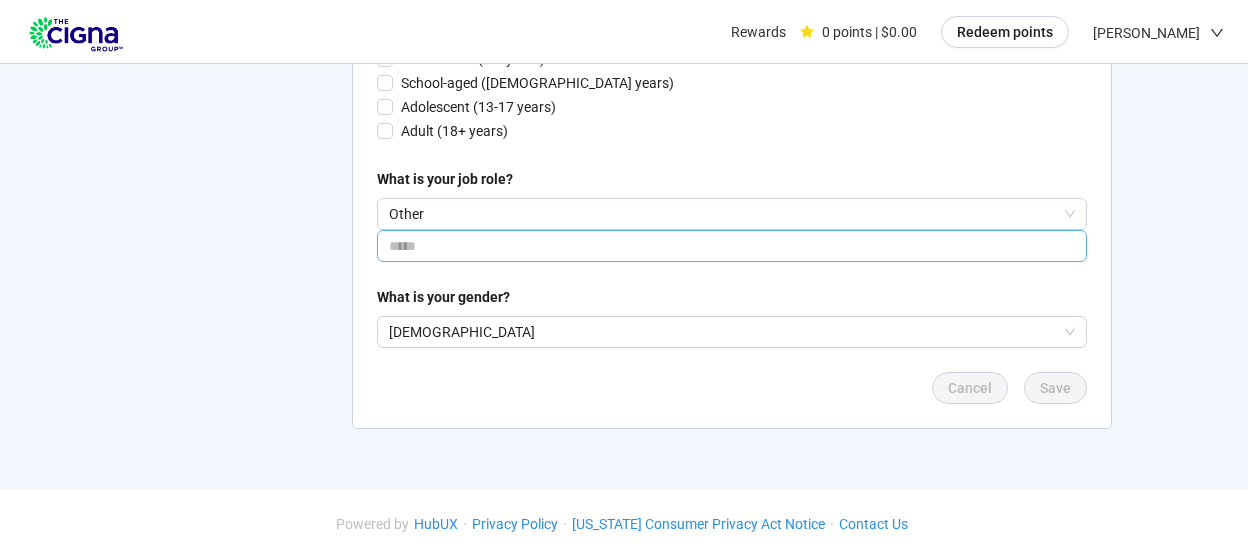 drag, startPoint x: 426, startPoint y: 247, endPoint x: 346, endPoint y: 246, distance: 80.00625 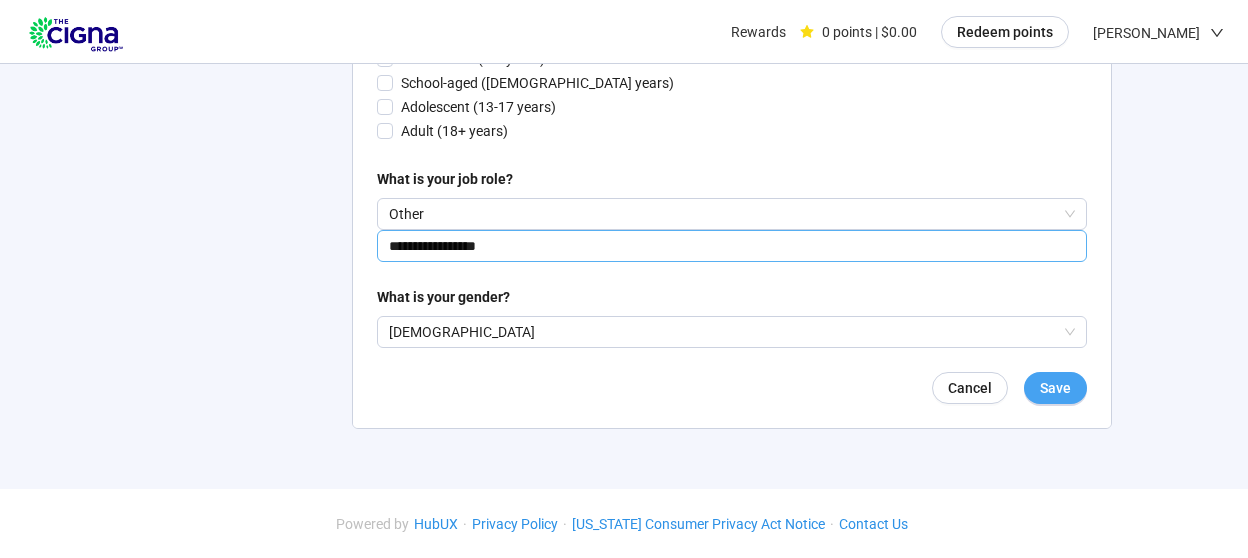 type on "**********" 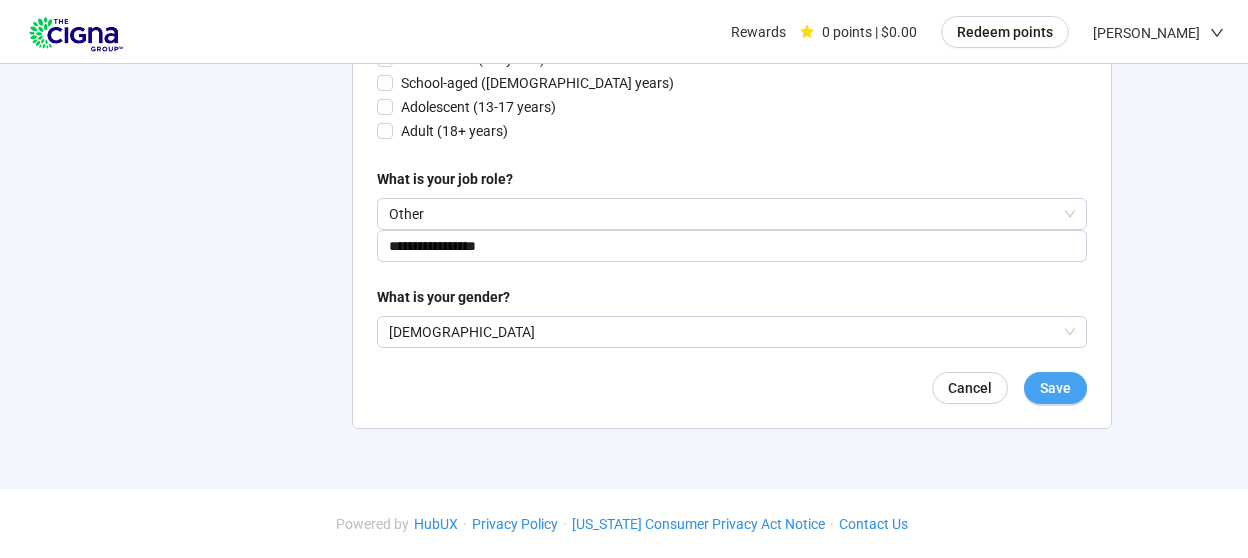 click on "Save" at bounding box center [1055, 388] 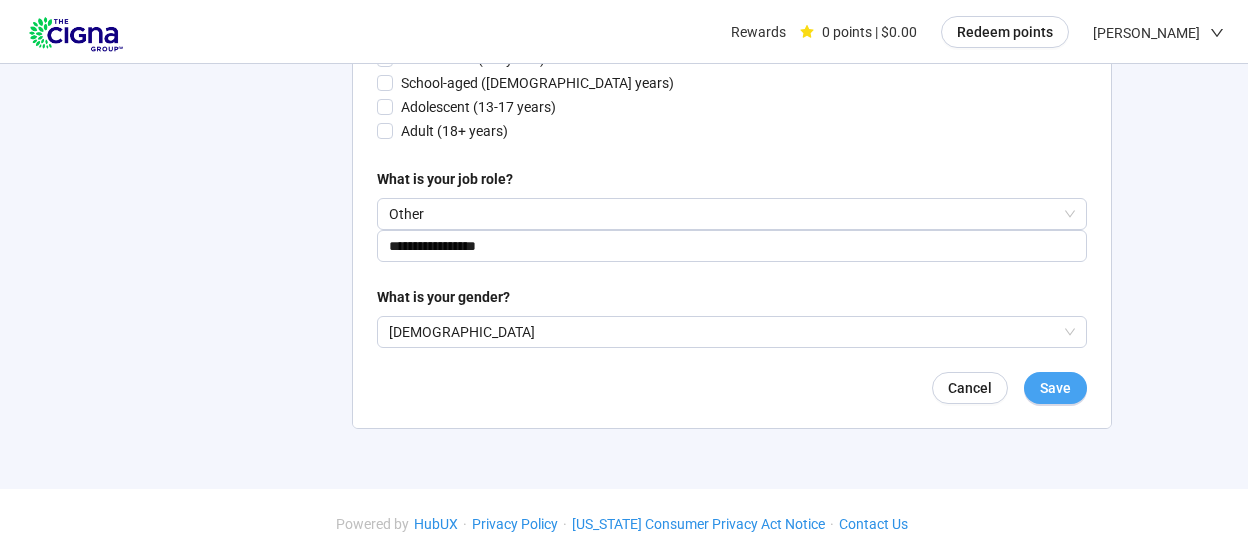 click on "Save" at bounding box center (1055, 388) 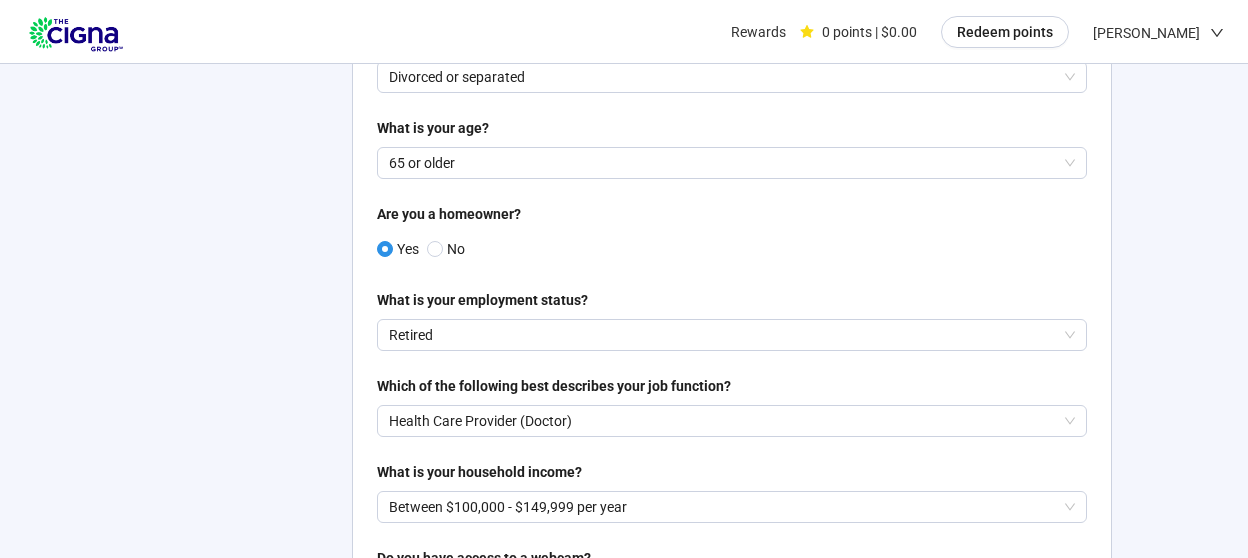 scroll, scrollTop: 0, scrollLeft: 0, axis: both 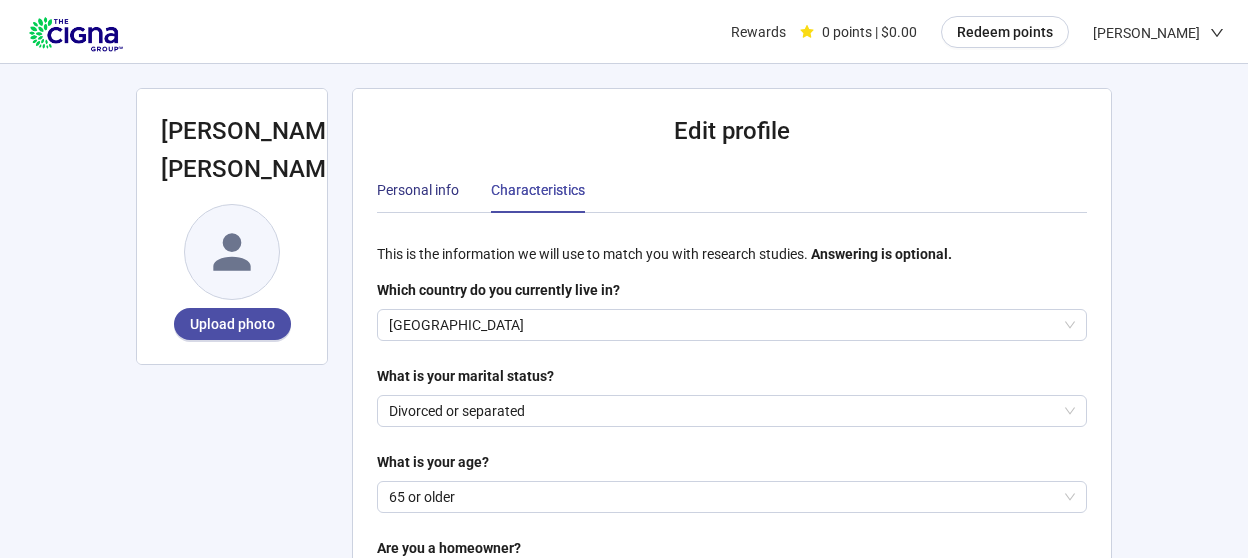 click on "Personal info" at bounding box center [418, 190] 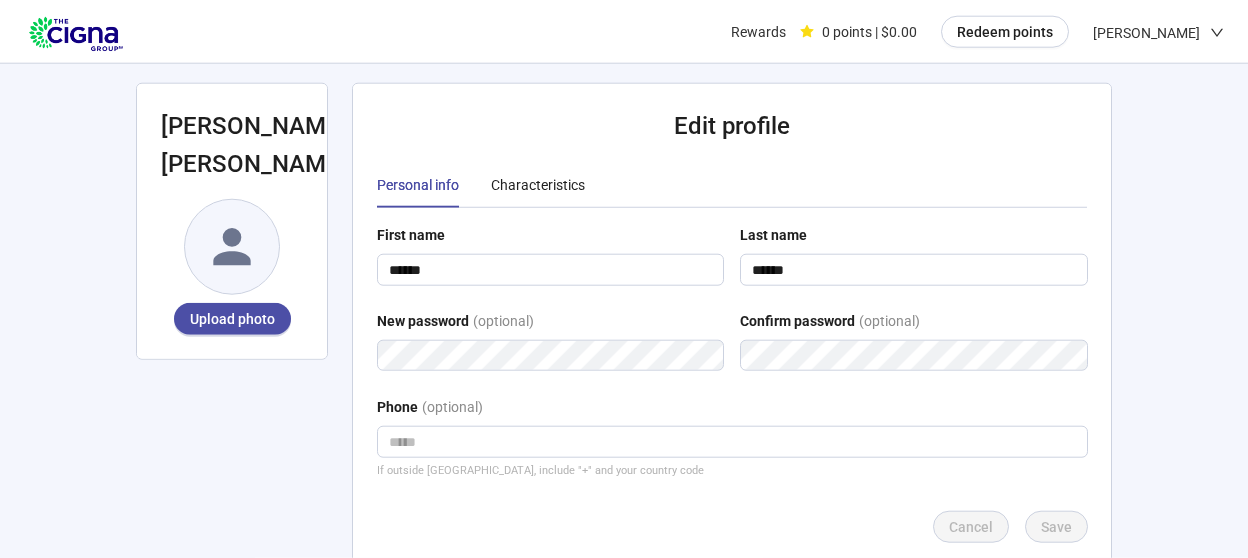 scroll, scrollTop: 0, scrollLeft: 0, axis: both 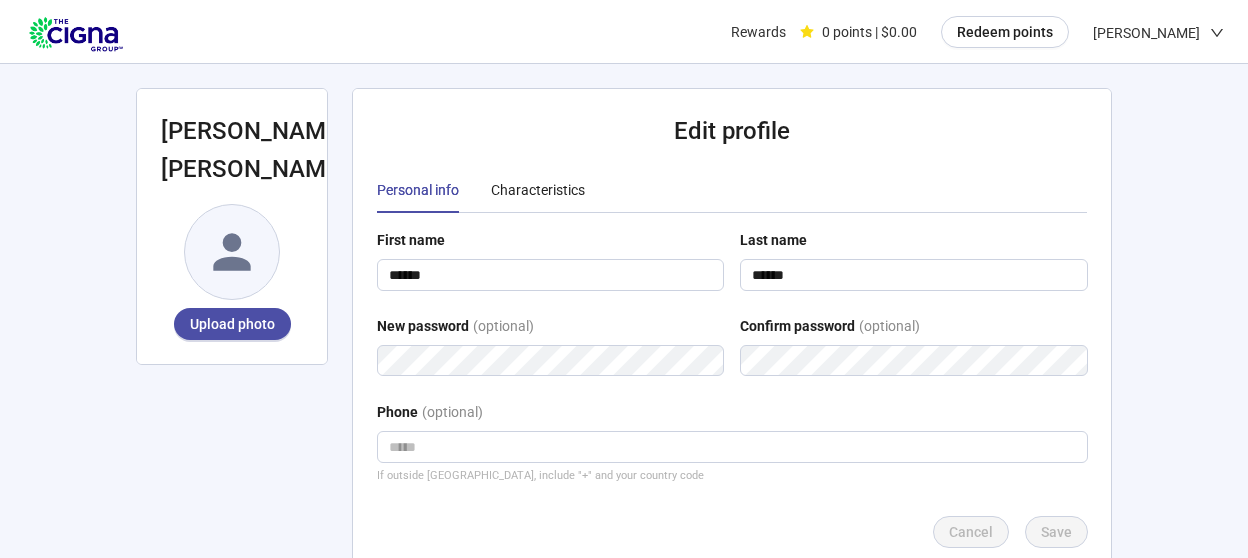 click on "[PERSON_NAME]" at bounding box center [1146, 33] 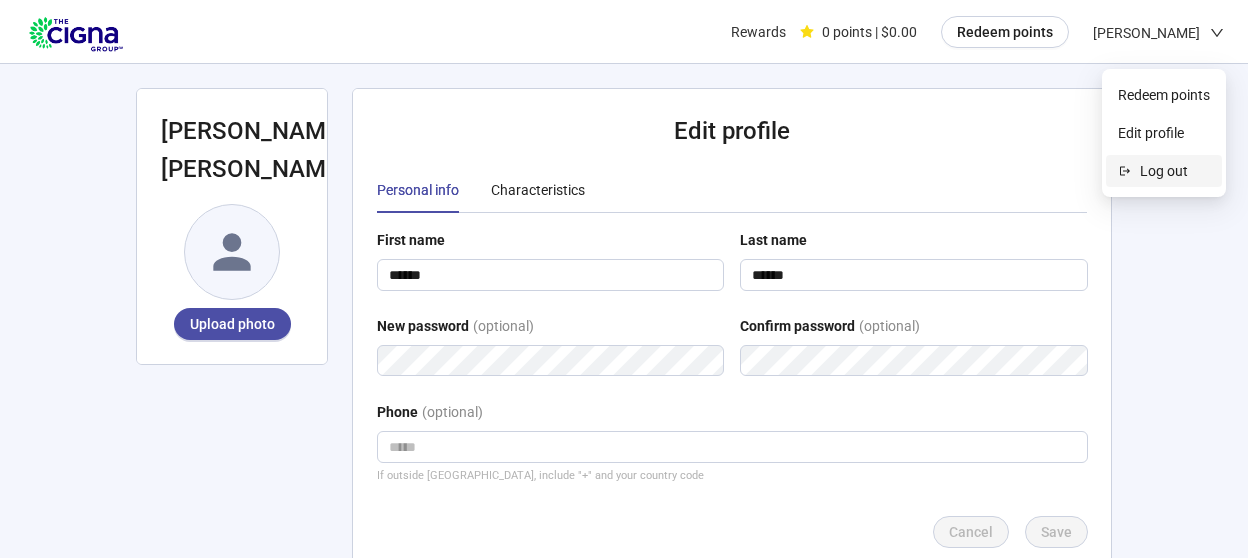 click on "Log out" at bounding box center [1175, 171] 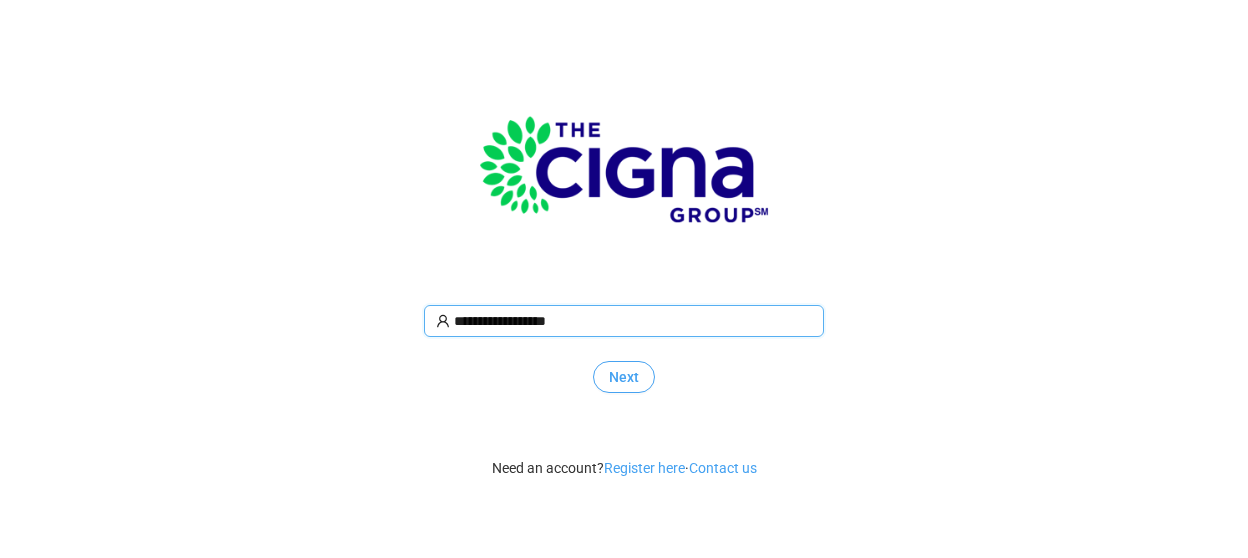 type on "**********" 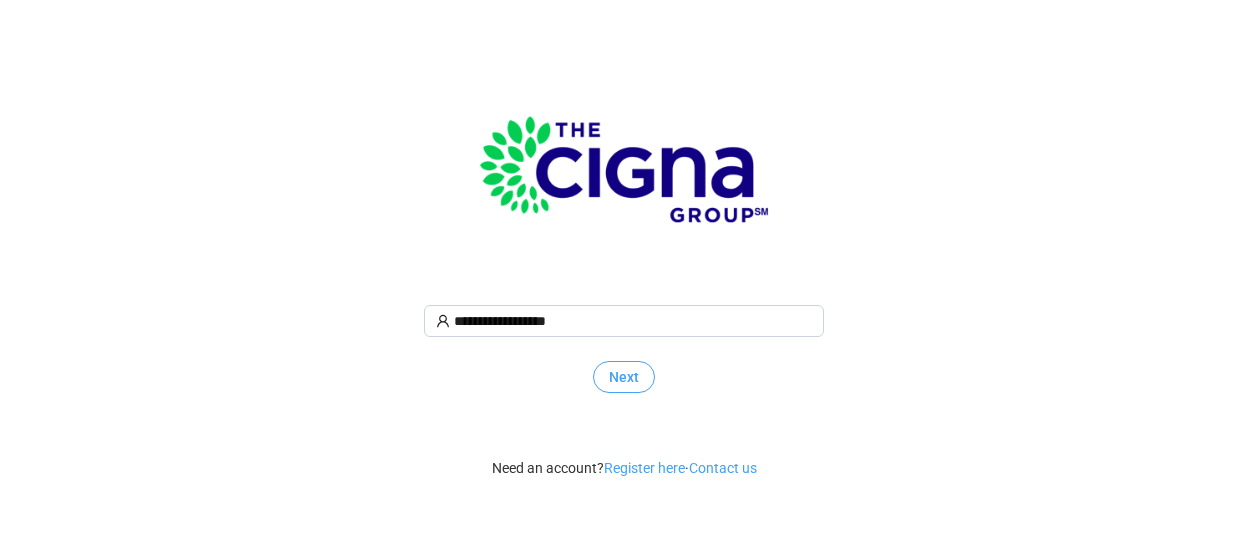 click on "Next" at bounding box center [624, 377] 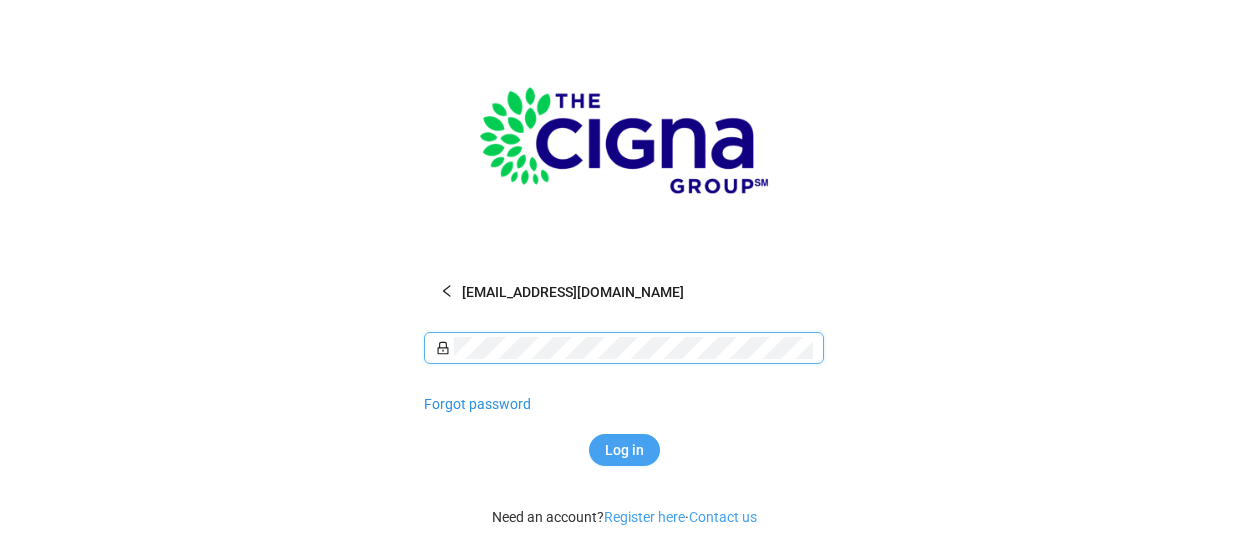 click on "Log in" at bounding box center (624, 450) 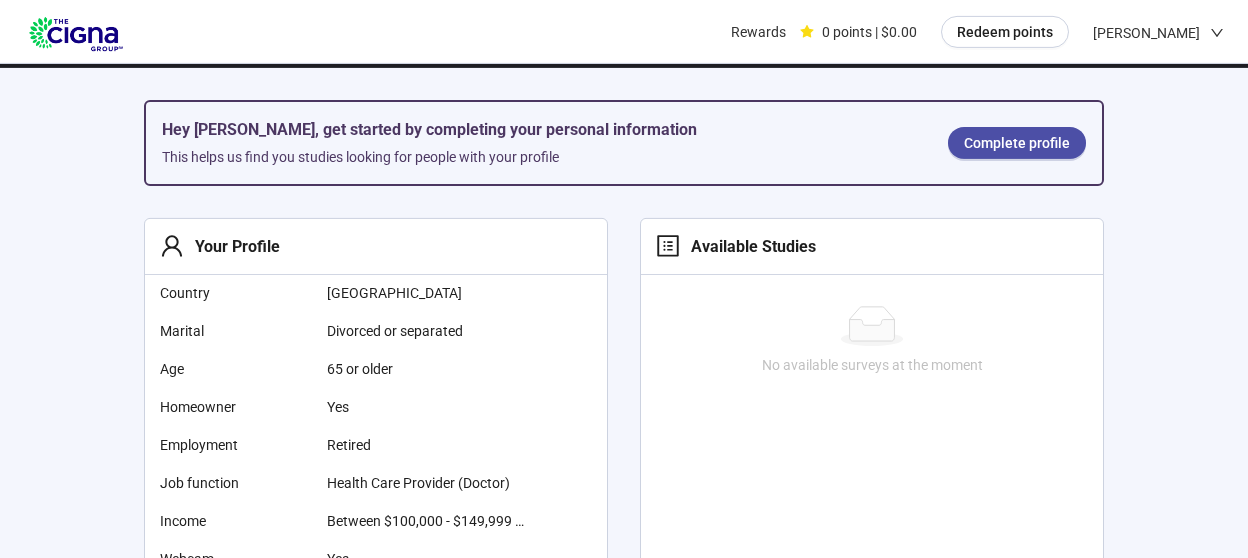 scroll, scrollTop: 315, scrollLeft: 0, axis: vertical 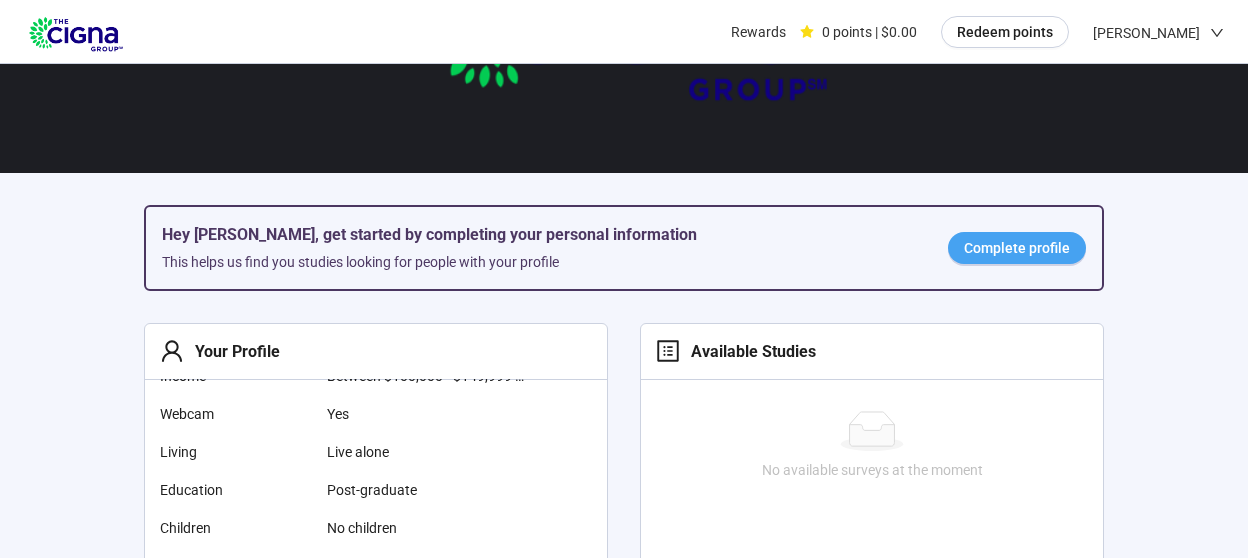 click on "Complete profile" at bounding box center [1017, 248] 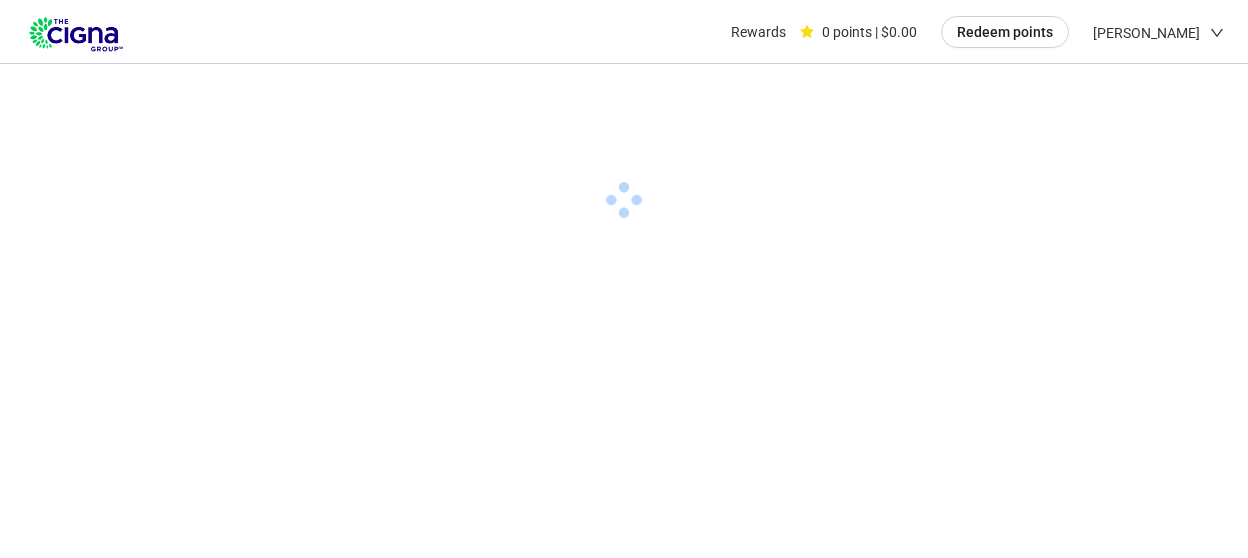 scroll, scrollTop: 0, scrollLeft: 0, axis: both 